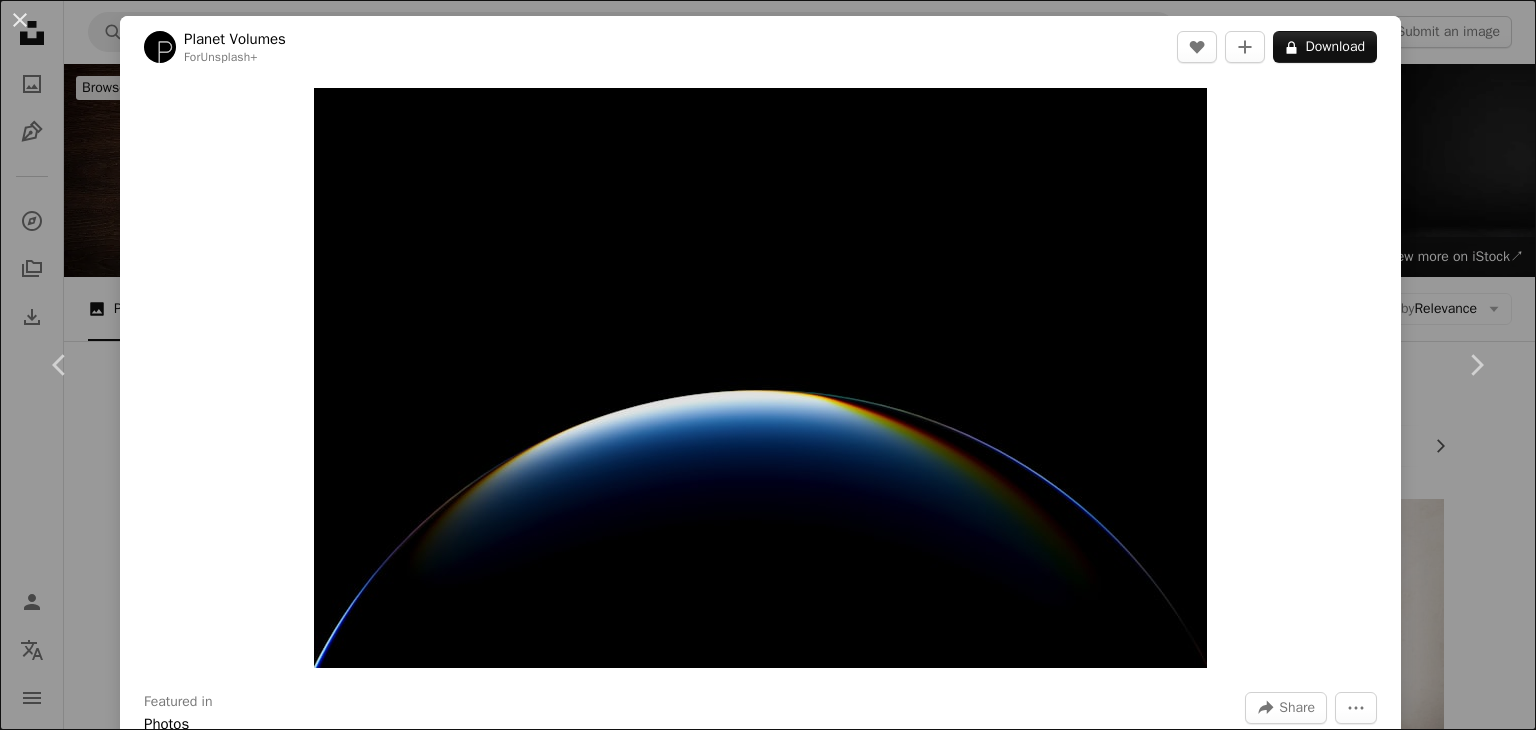 type 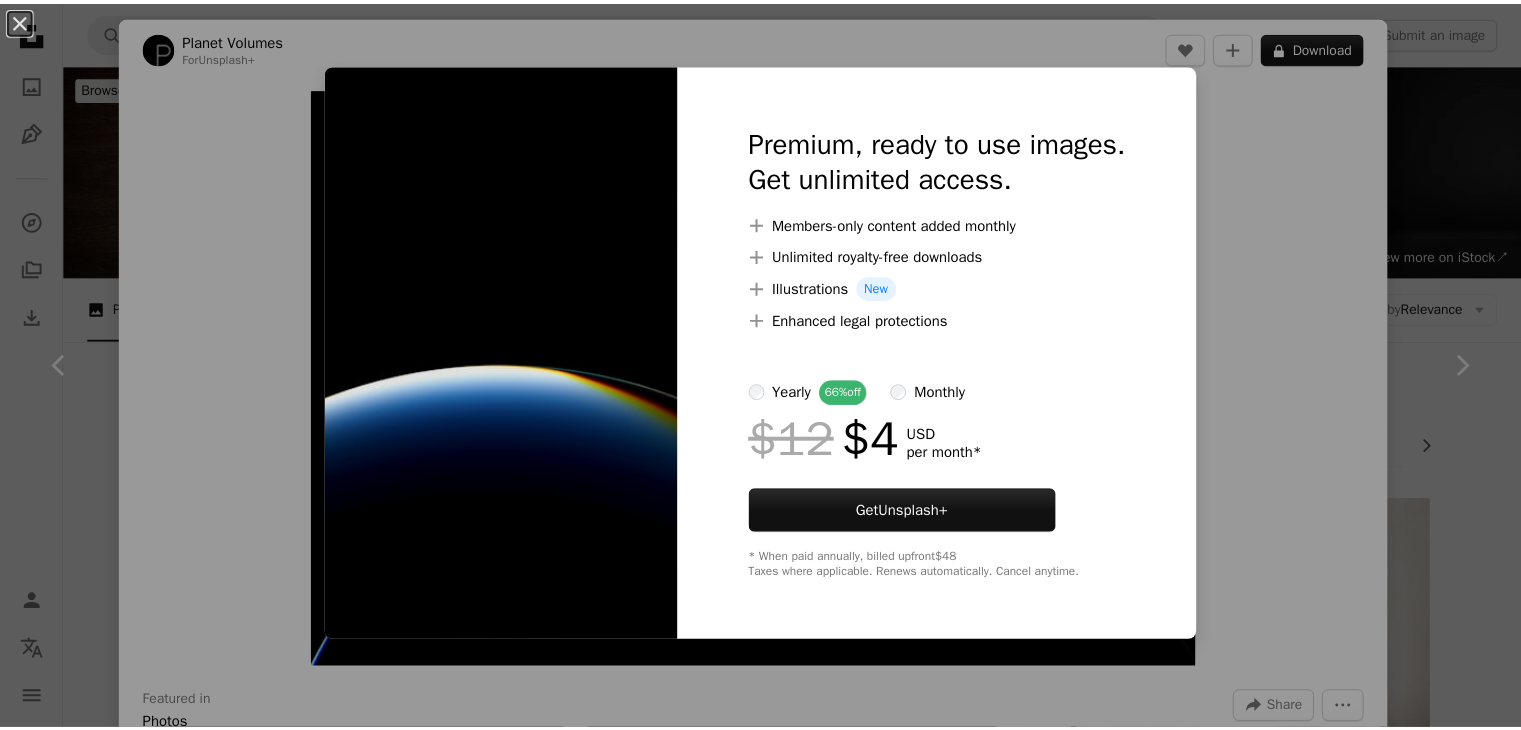 scroll, scrollTop: 2598, scrollLeft: 0, axis: vertical 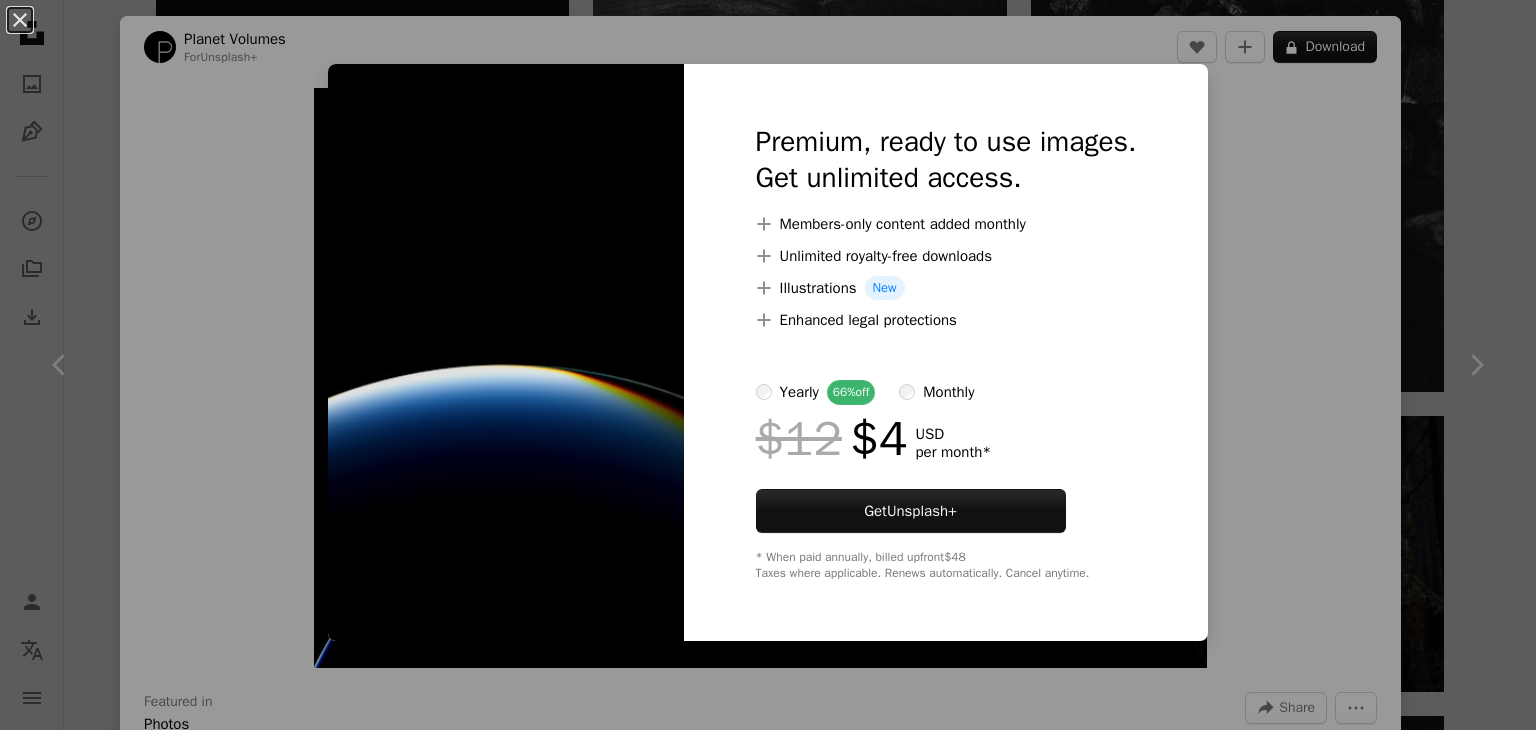 click on "An X shape Premium, ready to use images. Get unlimited access. A plus sign Members-only content added monthly A plus sign Unlimited royalty-free downloads A plus sign Illustrations  New A plus sign Enhanced legal protections yearly 66%  off monthly $12   $4 USD per month * Get  Unsplash+ * When paid annually, billed upfront  $48 Taxes where applicable. Renews automatically. Cancel anytime." at bounding box center (768, 365) 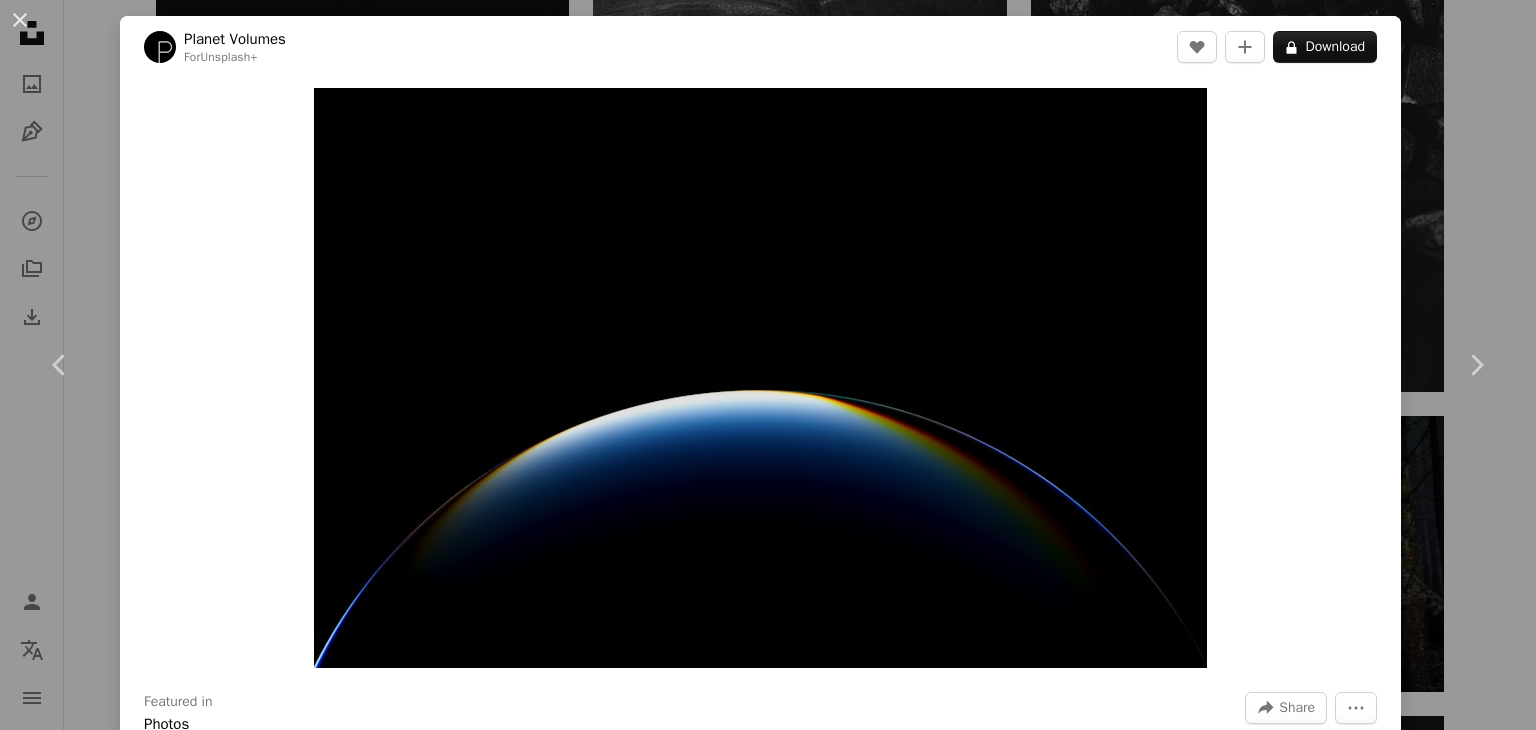 click on "An X shape Chevron left Chevron right Planet Volumes For  Unsplash+ A heart A plus sign A lock Download Zoom in Featured in Photos A forward-right arrow Share More Actions Glassworks - 008 Calendar outlined Published on  [MONTH] [DAY], [YEAR] Safety Licensed under the  Unsplash+ License wallpaper background texture black dark dark wallpaper black background dark background minimal dark mode wallpaper 3d render render dark mode background Free stock photos From this series Plus sign for Unsplash+ Plus sign for Unsplash+ Plus sign for Unsplash+ Plus sign for Unsplash+ Plus sign for Unsplash+ Related images Plus sign for Unsplash+ A heart A plus sign Planet Volumes For  Unsplash+ A lock Download Plus sign for Unsplash+ A heart A plus sign Planet Volumes For  Unsplash+ A lock Download Plus sign for Unsplash+ A heart A plus sign Planet Volumes For  Unsplash+ A lock Download Plus sign for Unsplash+ A heart A plus sign [FIRST] [LAST] For  Unsplash+ A lock Download Plus sign for Unsplash+ A heart A plus sign [FIRST] [LAST] For" at bounding box center [768, 365] 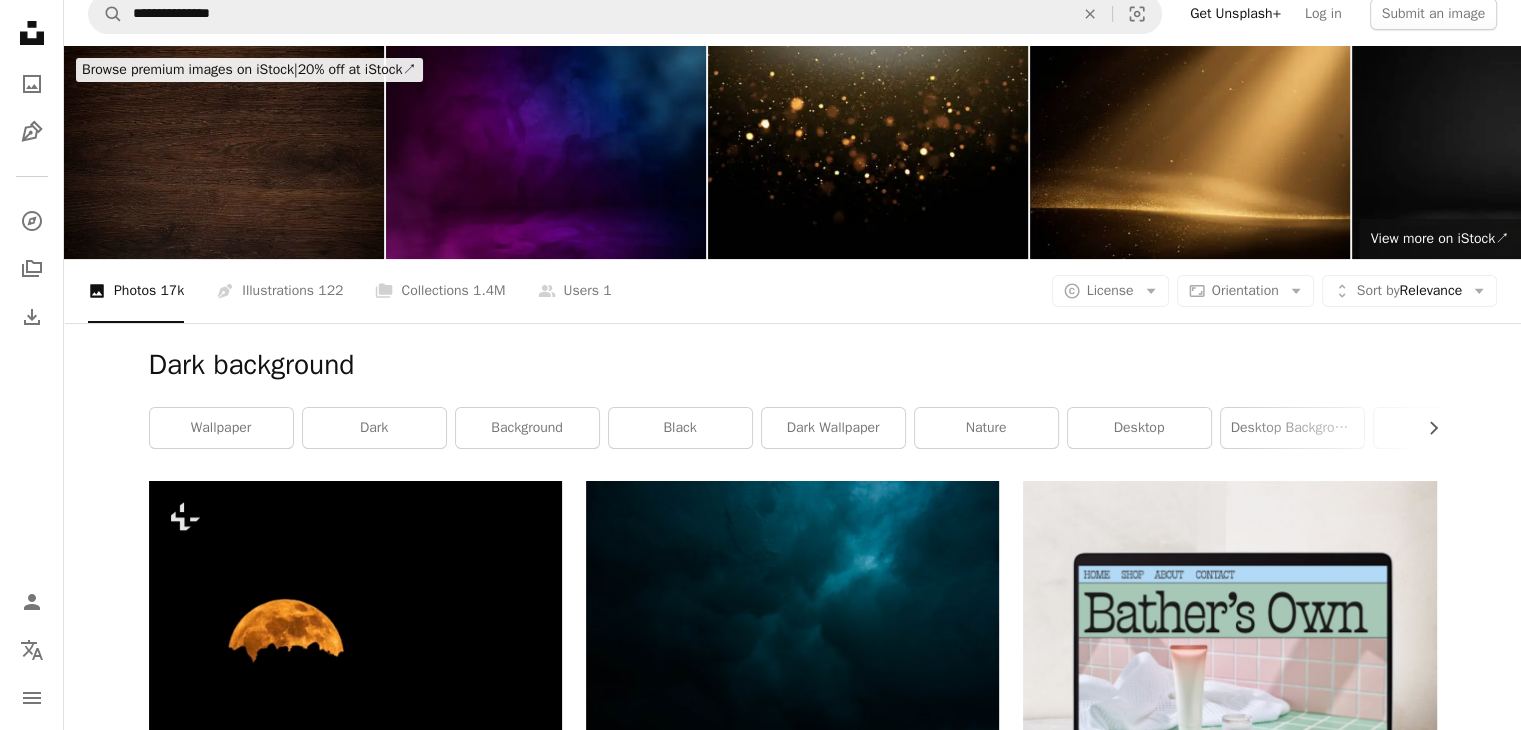 scroll, scrollTop: 0, scrollLeft: 0, axis: both 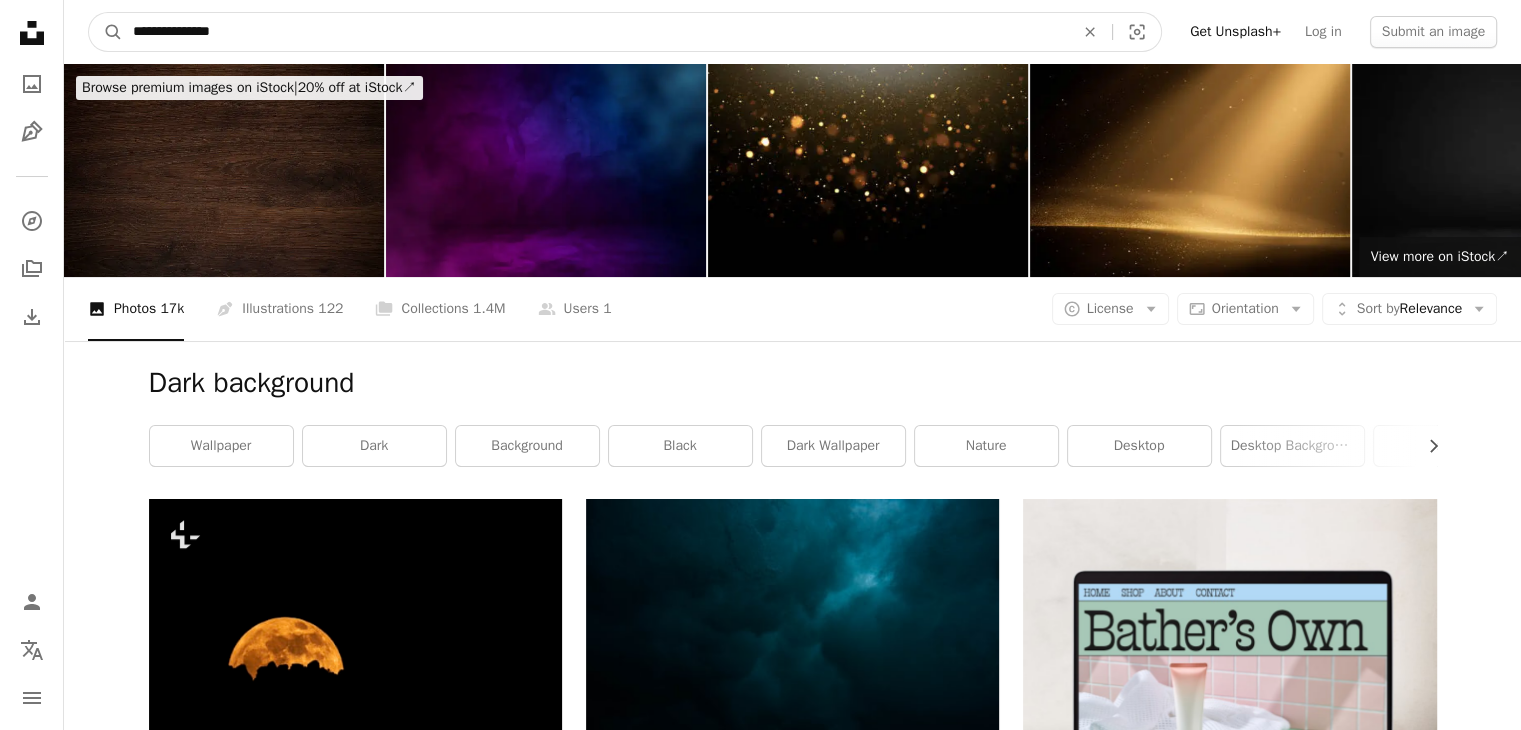 click on "**********" at bounding box center (595, 32) 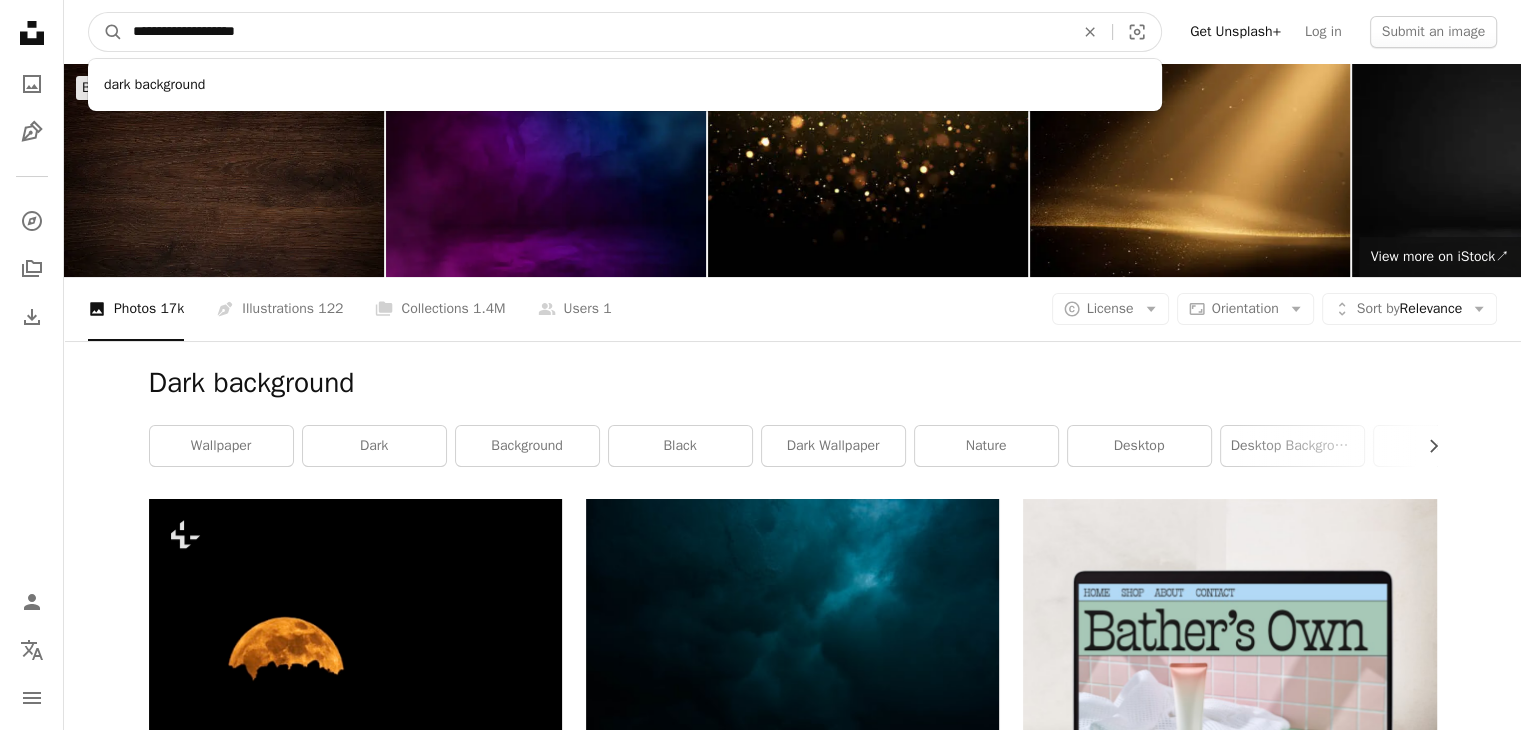 type on "**********" 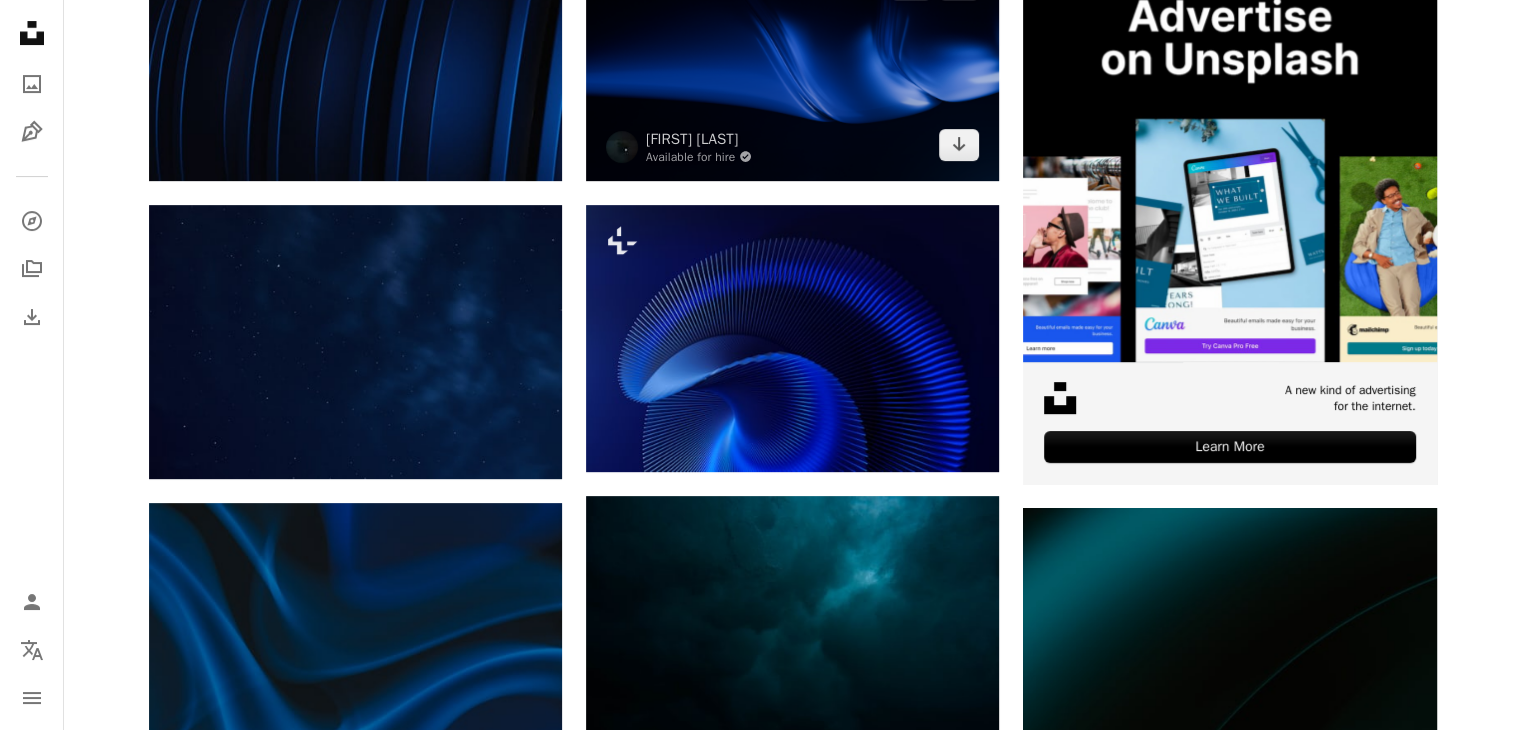 scroll, scrollTop: 371, scrollLeft: 0, axis: vertical 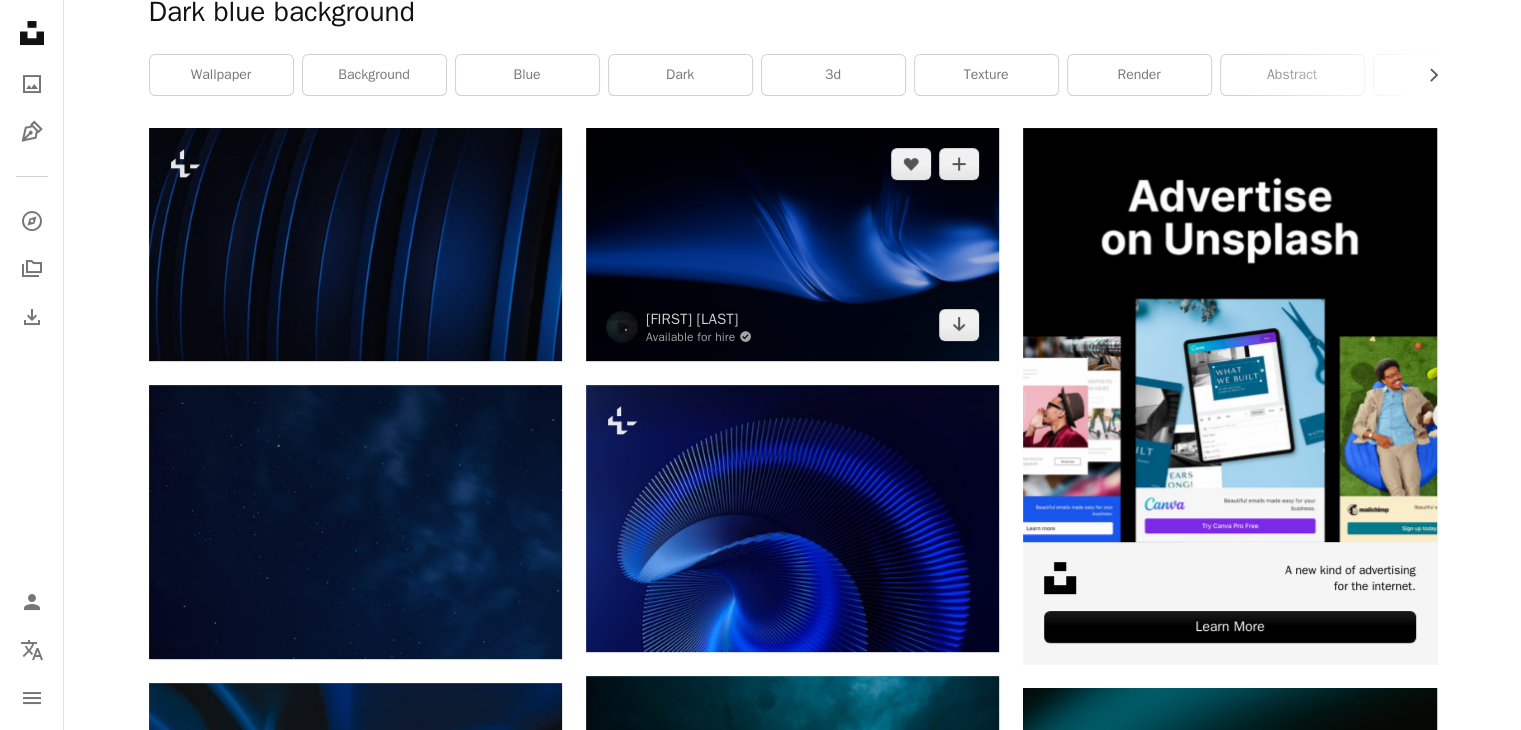 click at bounding box center [792, 244] 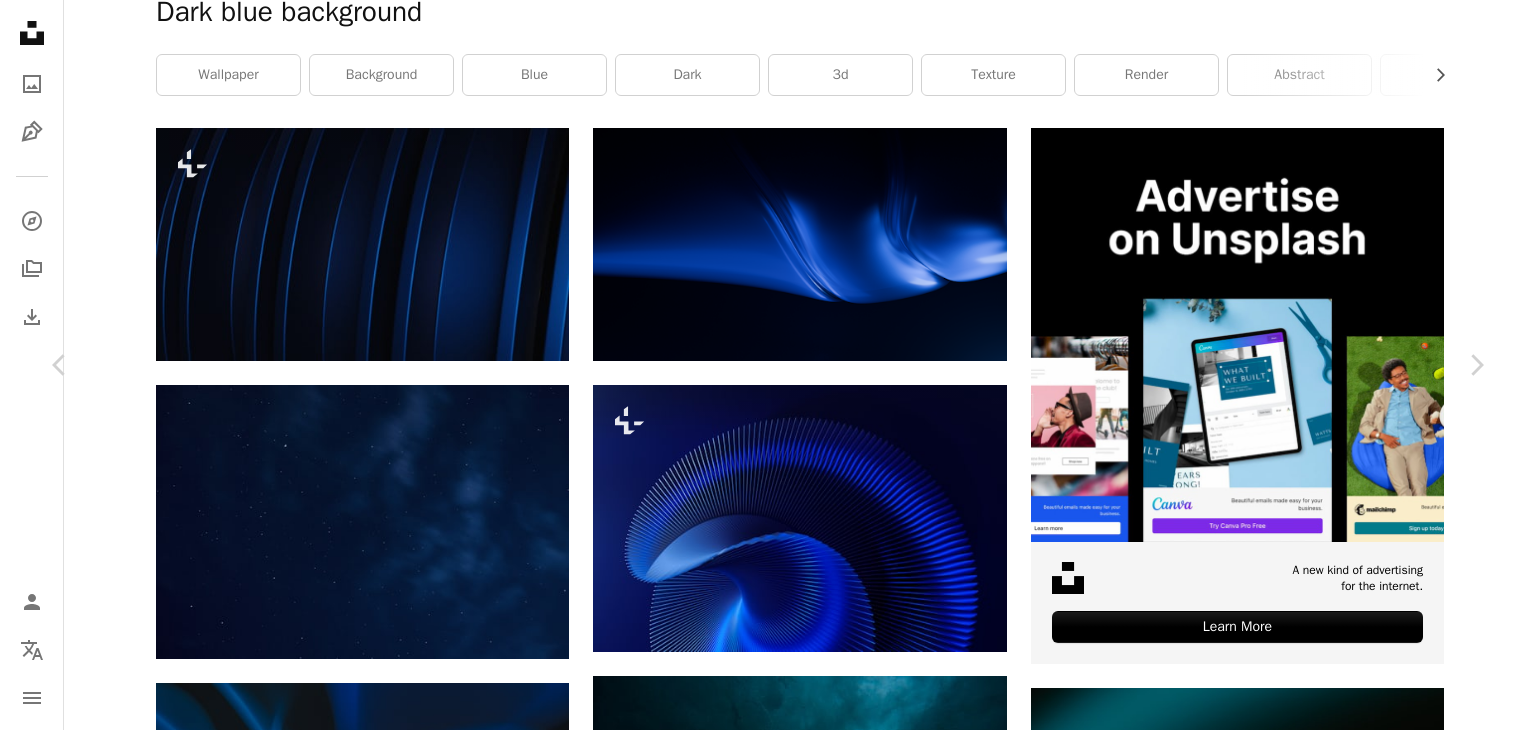 click on "Chevron down" 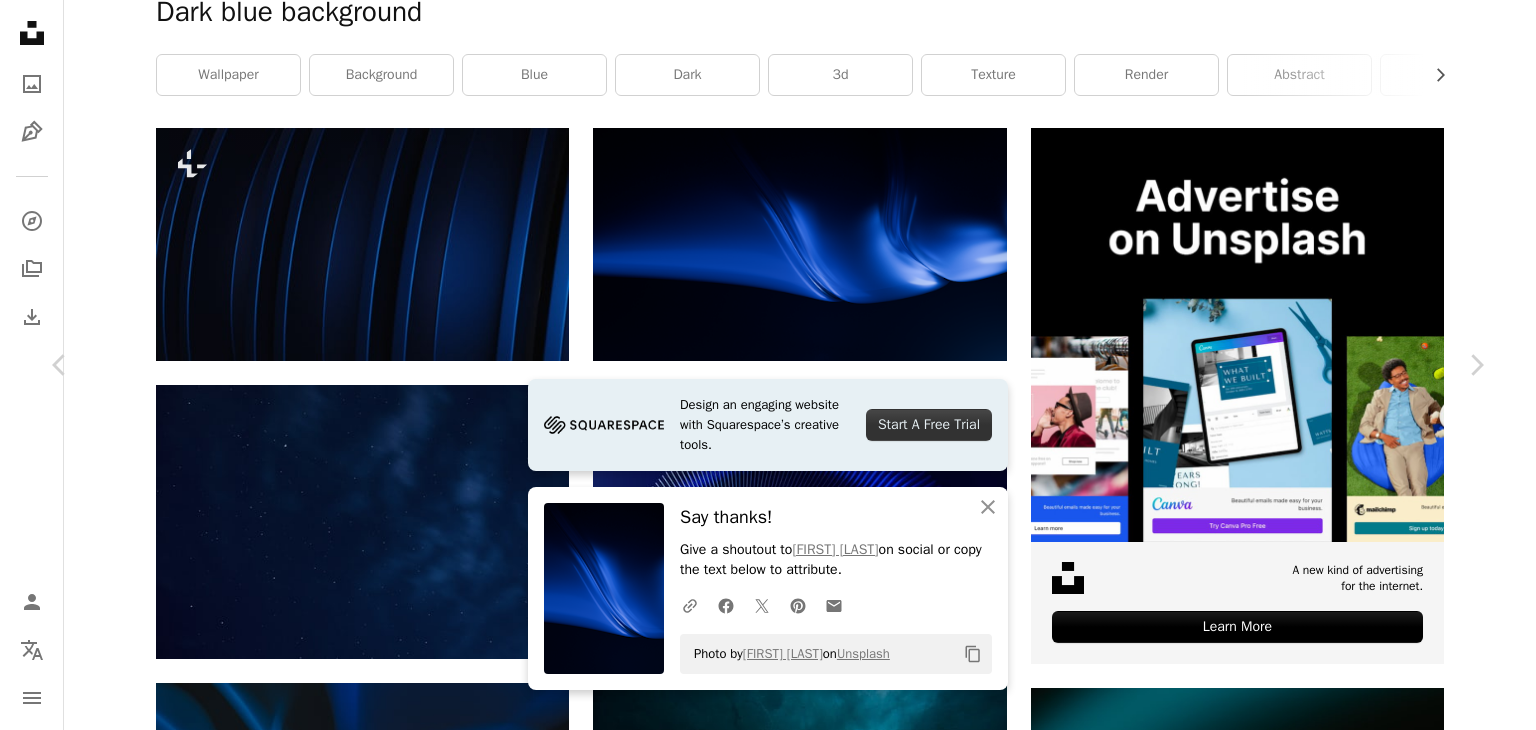 click on "An X shape Chevron left Chevron right Design an engaging website with Squarespace’s creative tools. Start A Free Trial An X shape Close Say thanks! Give a shoutout to  [FIRST] [LAST]  on social or copy the text below to attribute. A URL sharing icon (chains) Facebook icon X (formerly Twitter) icon Pinterest icon An envelope Photo by  [FIRST] [LAST]  on  Unsplash
Copy content [FIRST] [LAST] Available for hire A checkmark inside of a circle A heart A plus sign Download free Chevron down Zoom in Views 239,420 Downloads 3,493 Featured in 3D Renders A forward-right arrow Share Info icon Info More Actions Calendar outlined Published on  [MONTH] [DAY], [YEAR] Safety Free to use under the  Unsplash License 1,000,000+ Free Images website background dark aesthetic abstract background dark mode wallpaper black aesthetic digital image render presentation background minimal background dark blue background art blue pattern light accessory graphics accessories Creative Commons images Browse premium related images on iStock  |   ↗ A heart" at bounding box center [768, 4444] 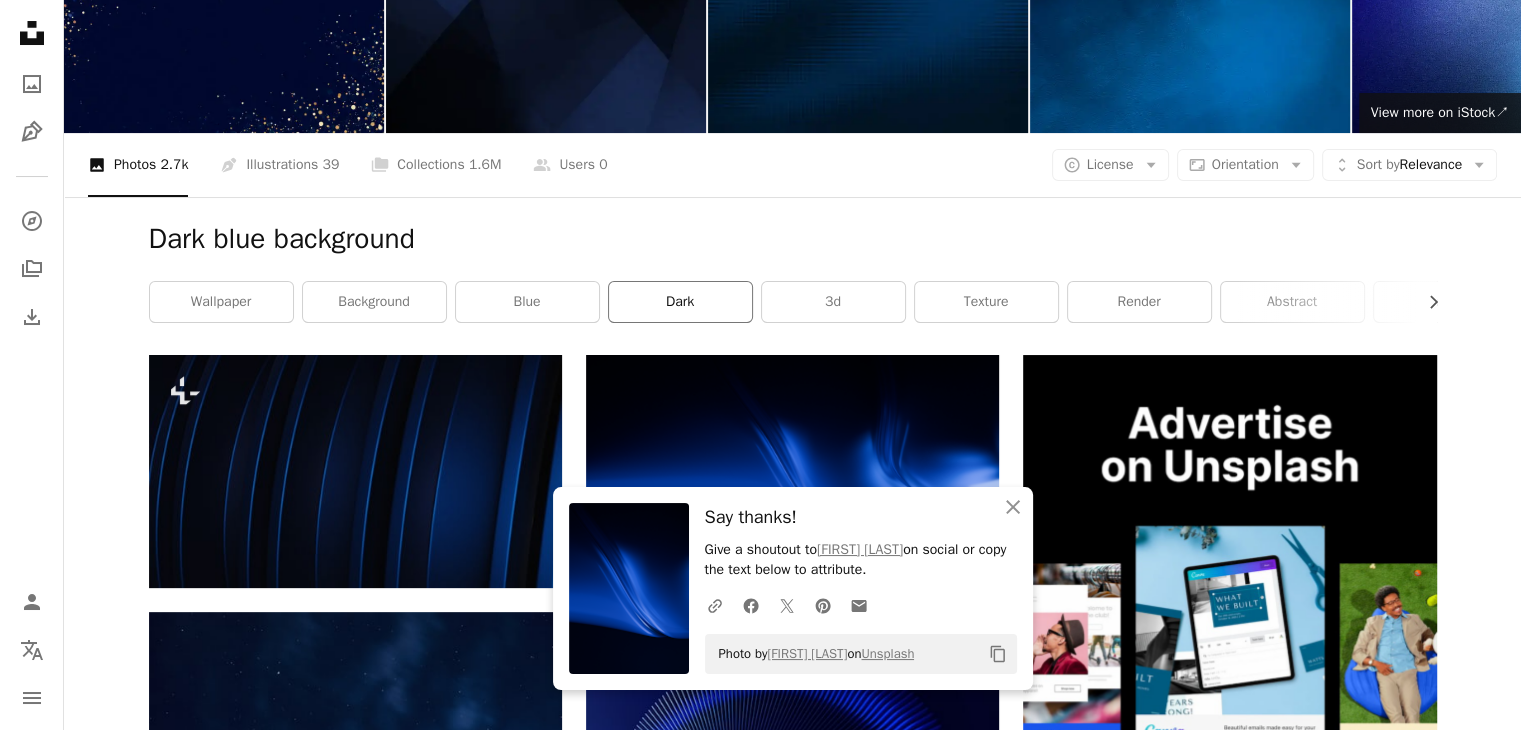 scroll, scrollTop: 0, scrollLeft: 0, axis: both 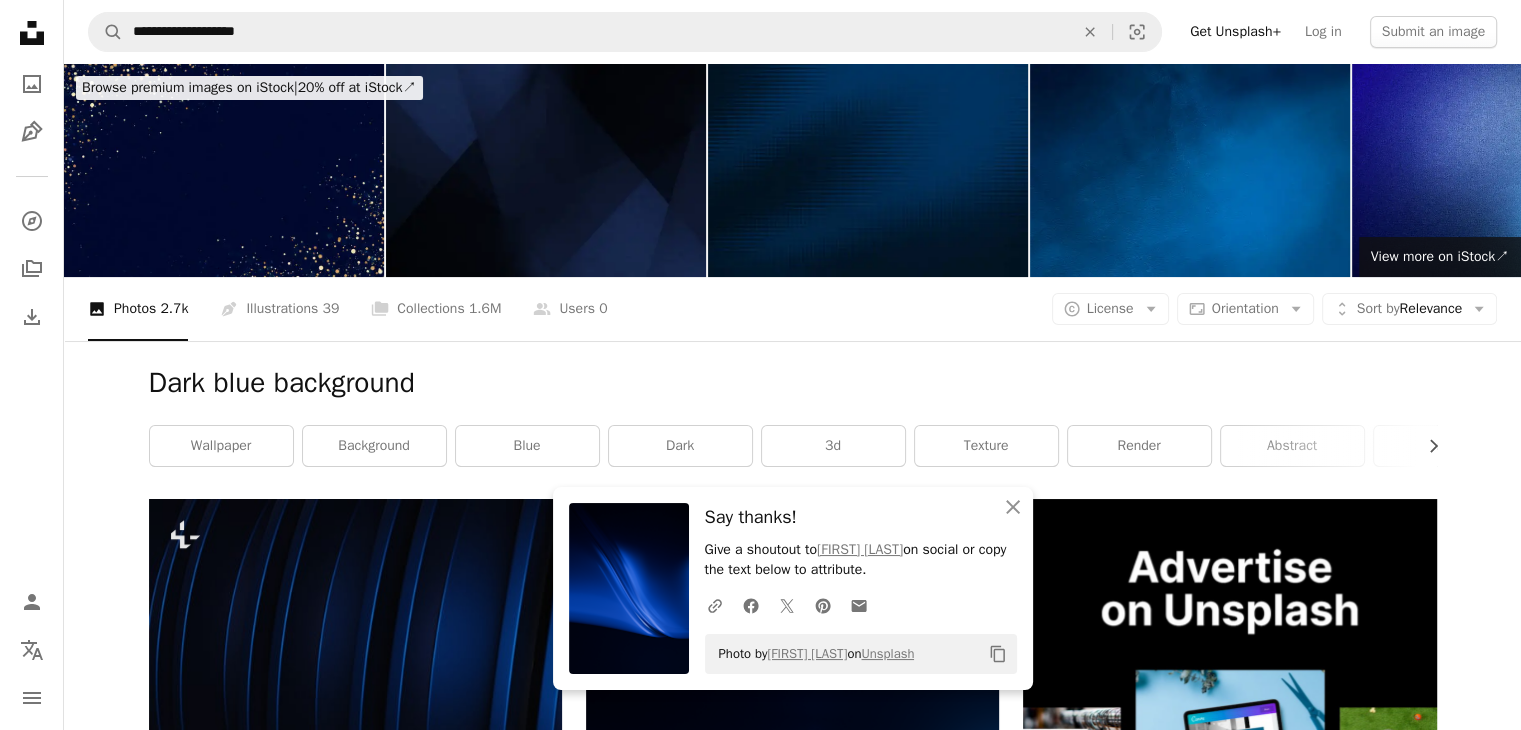click on "**********" at bounding box center [792, 32] 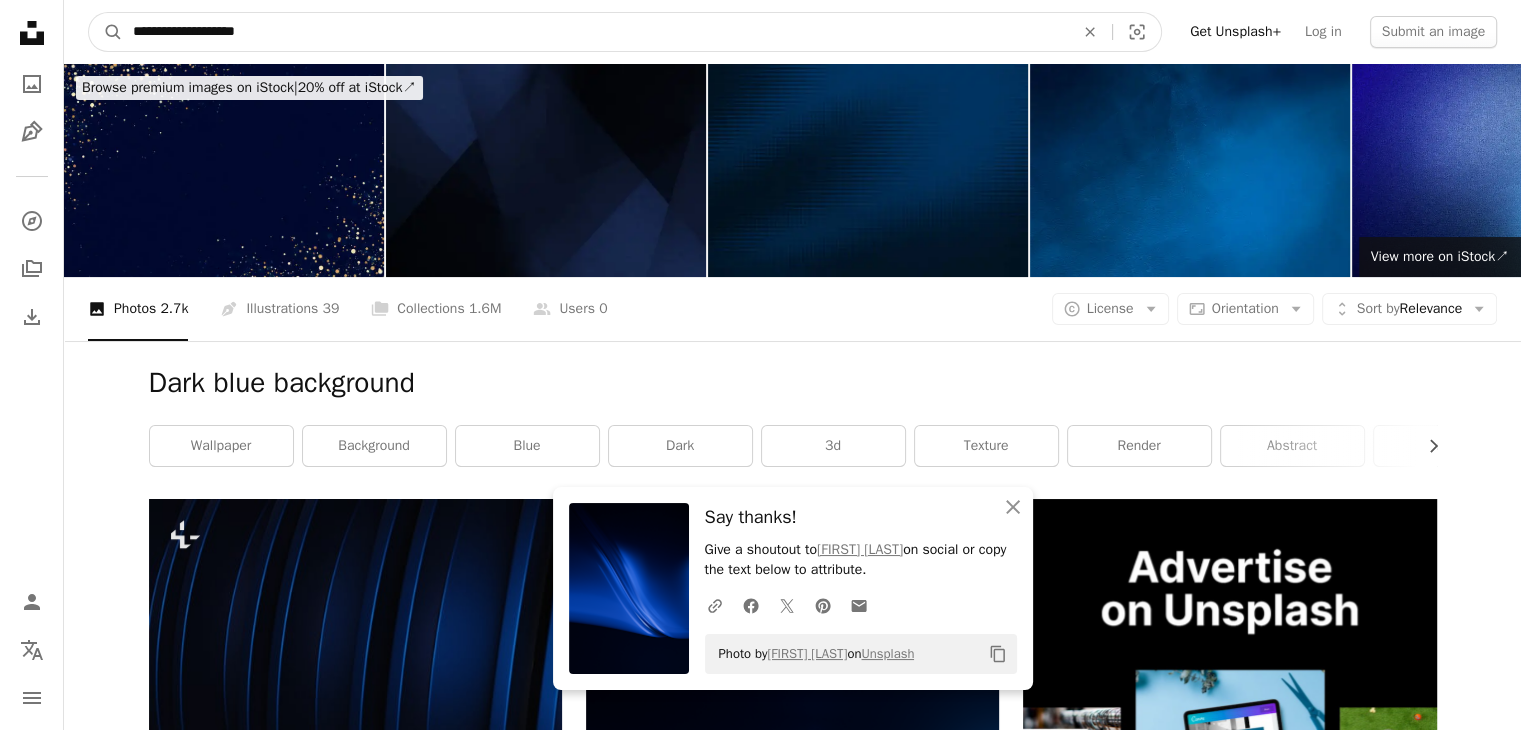 click on "**********" at bounding box center [595, 32] 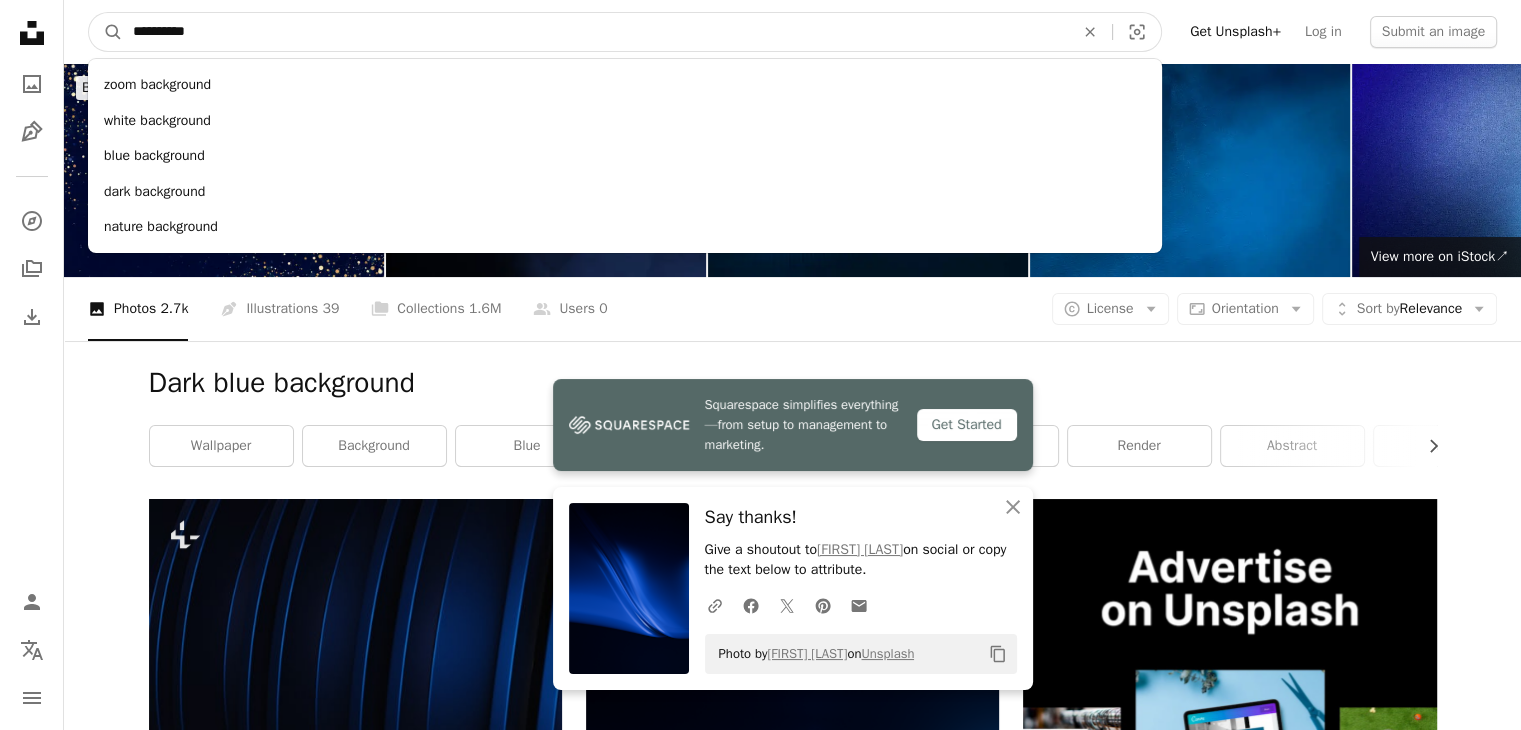 paste on "**********" 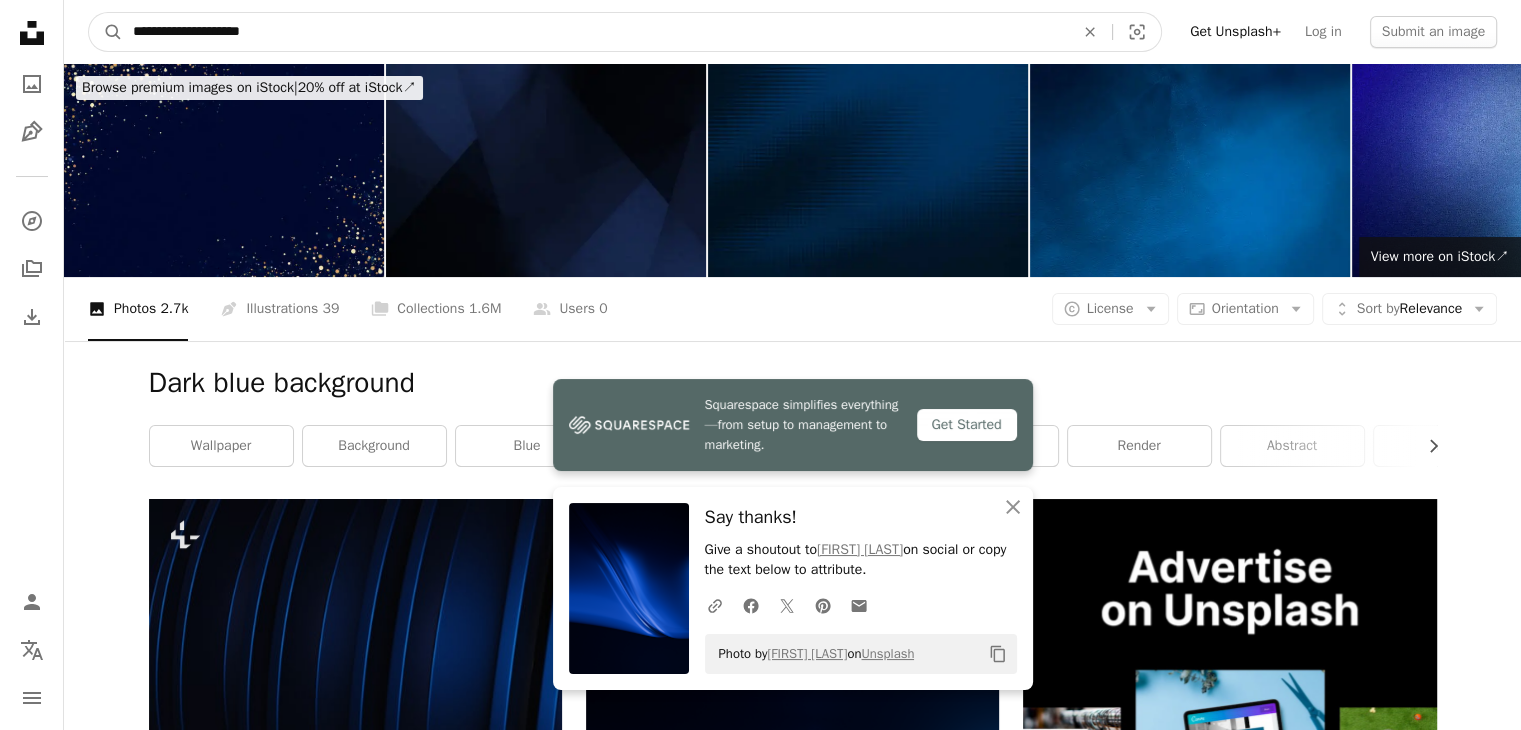 type on "**********" 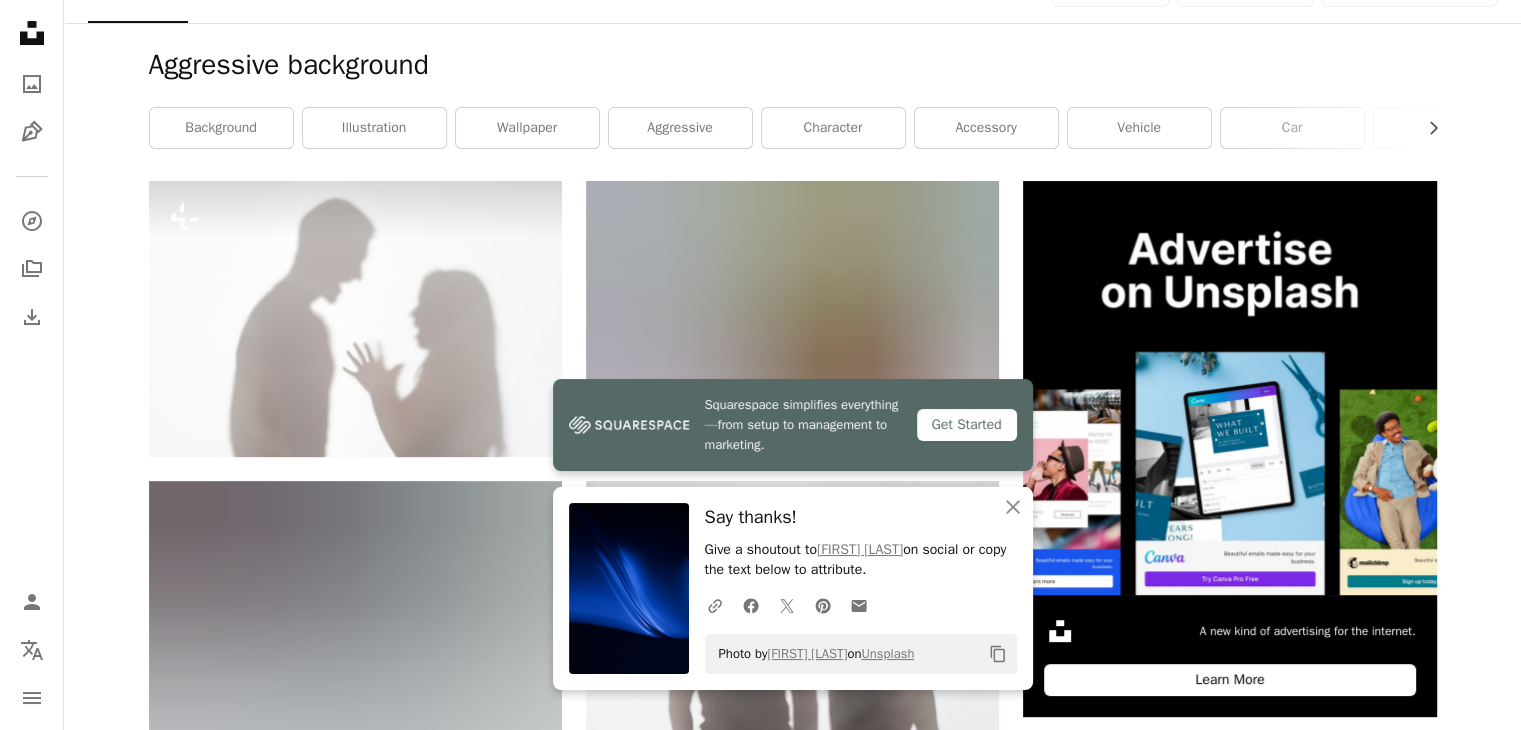 scroll, scrollTop: 316, scrollLeft: 0, axis: vertical 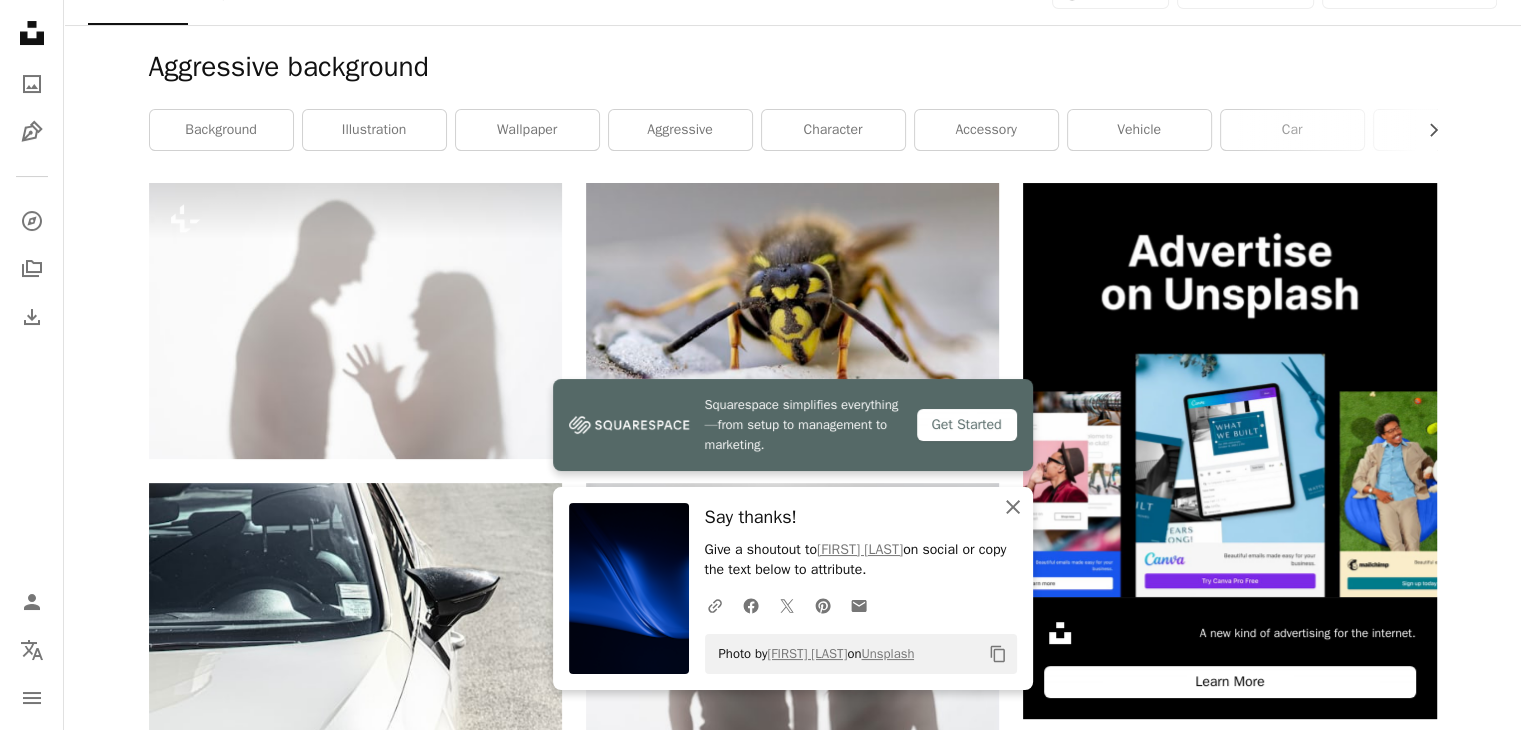click on "An X shape" 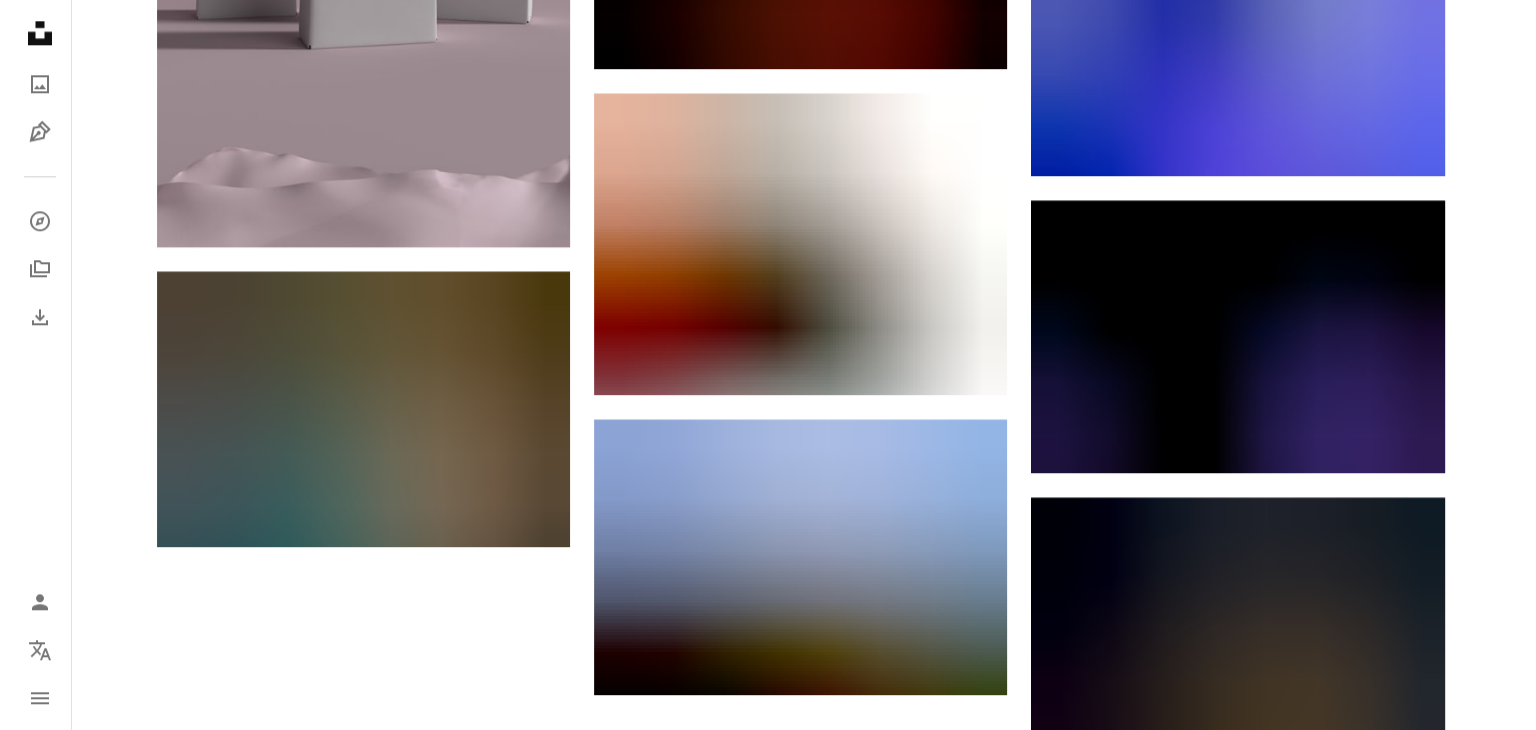 scroll, scrollTop: 2302, scrollLeft: 0, axis: vertical 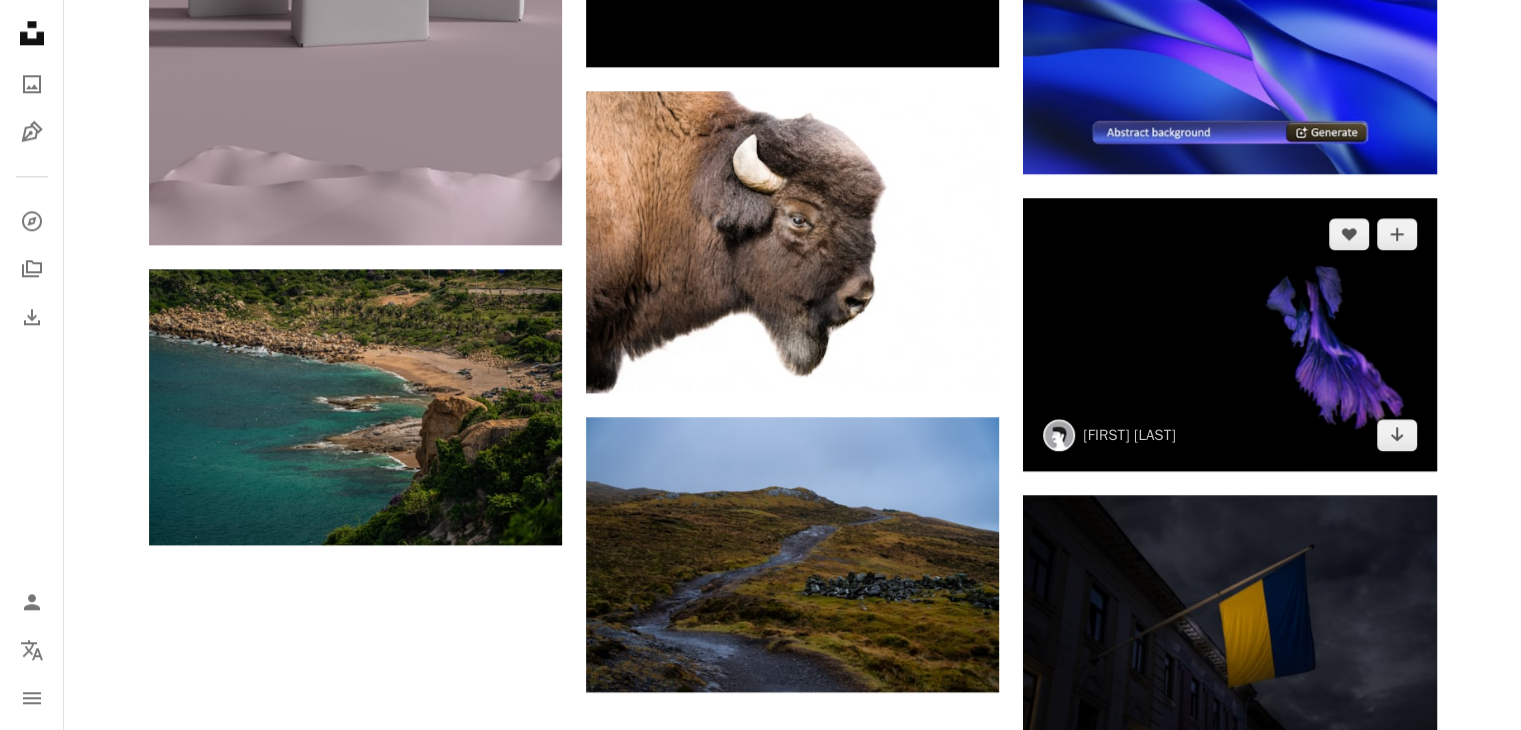 click at bounding box center (1229, 334) 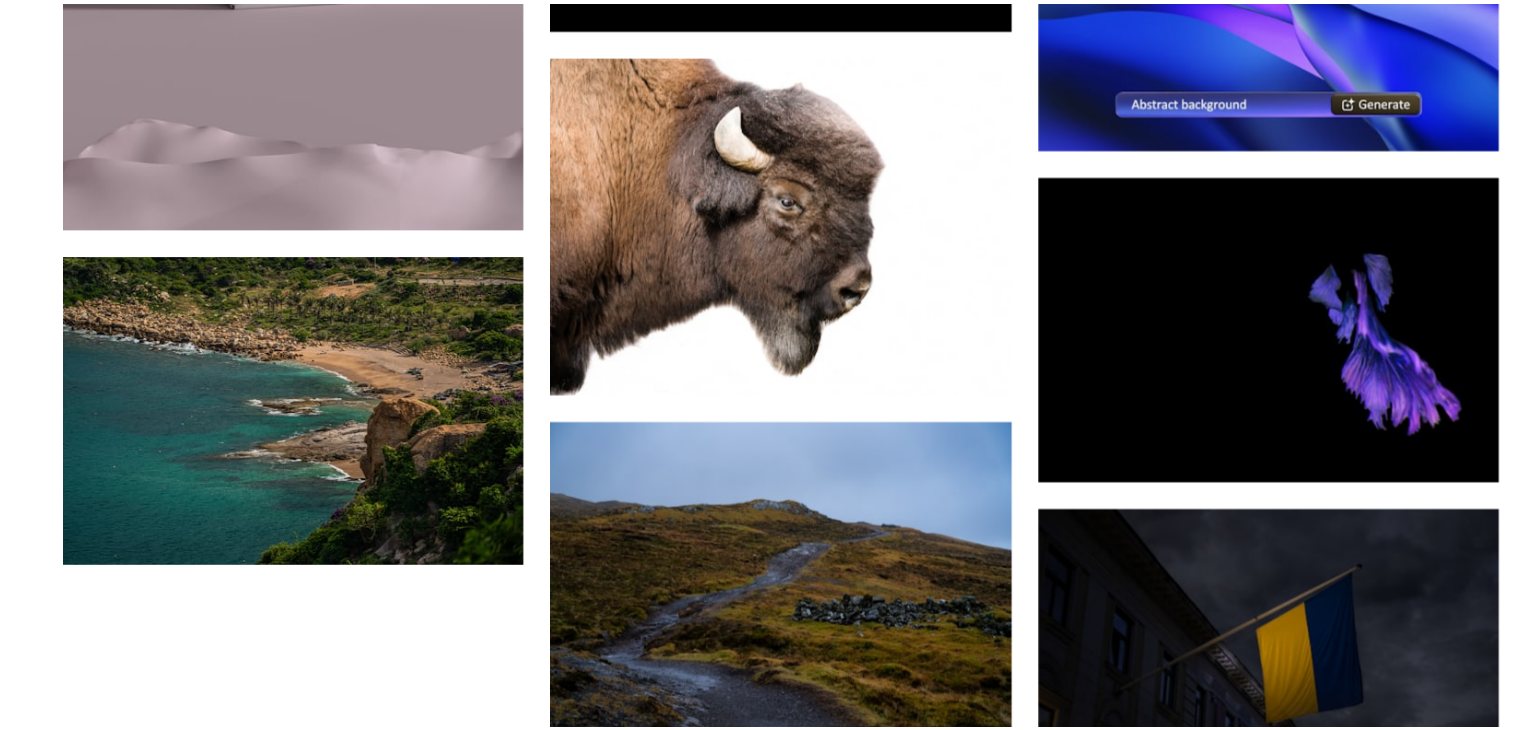 scroll, scrollTop: 2302, scrollLeft: 0, axis: vertical 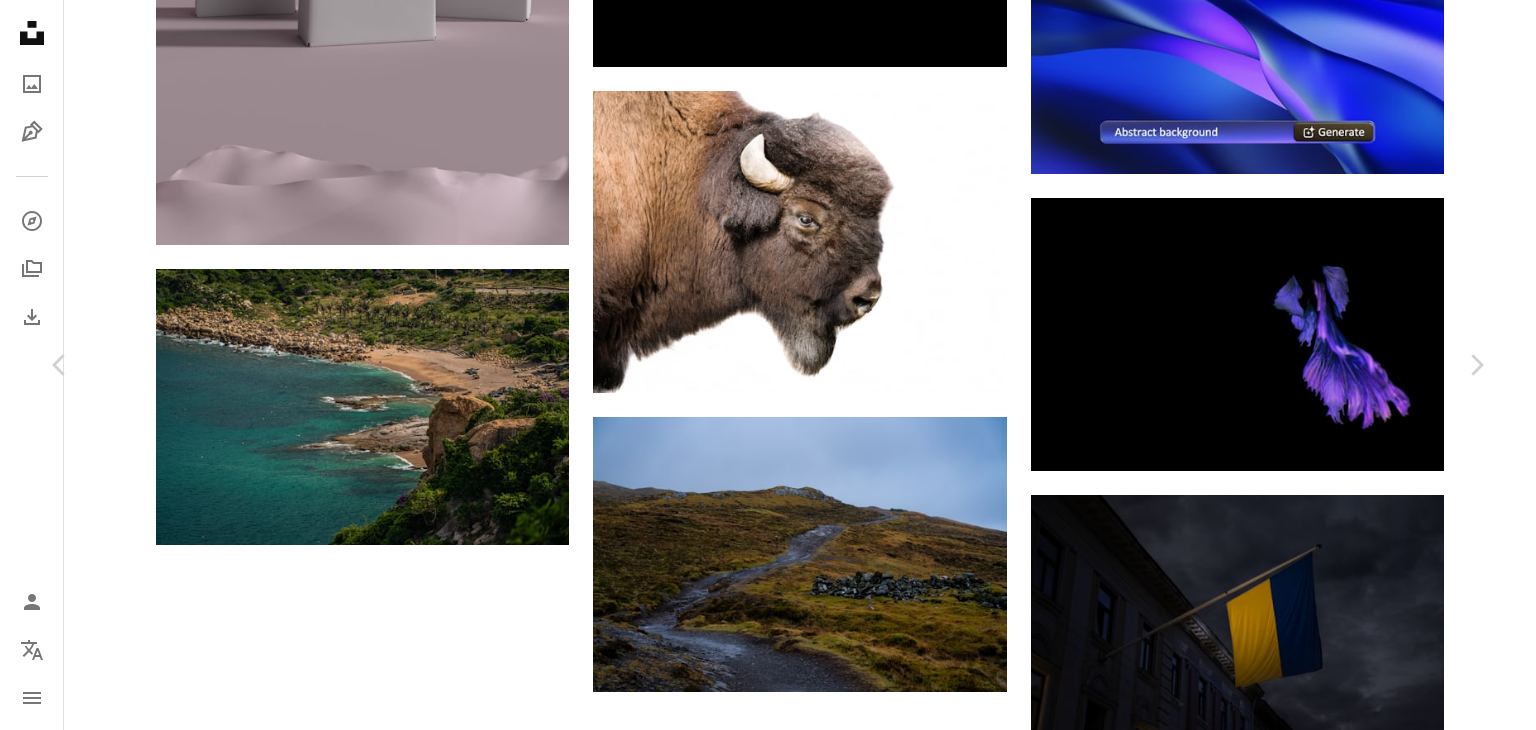 click on "An X shape Chevron left Chevron right [FIRST] [LAST] [FIRST] [LAST] A heart A plus sign Download free Chevron down Zoom in Views 196,412 Downloads 1,251 A forward-right arrow Share Info icon Info More Actions Calendar outlined Published on  [MONTH] [DAY], [YEAR] Safety Free to use under the  Unsplash License background art animal dark design color luxury beautiful pet cute tropical fight elegant hobby exotic aggressive tail decorative flower blue Creative Commons images Browse premium related images on iStock  |  Save 20% with code UNSPLASH20 View more on iStock  ↗ Related images A heart A plus sign [FIRST] [LAST] For  Unsplash+ A lock Download A heart A plus sign [FIRST] [LAST] Available for hire A checkmark inside of a circle Arrow pointing down A heart A plus sign Y S Arrow pointing down A heart A plus sign [FIRST] [LAST] A heart" at bounding box center (768, 2608) 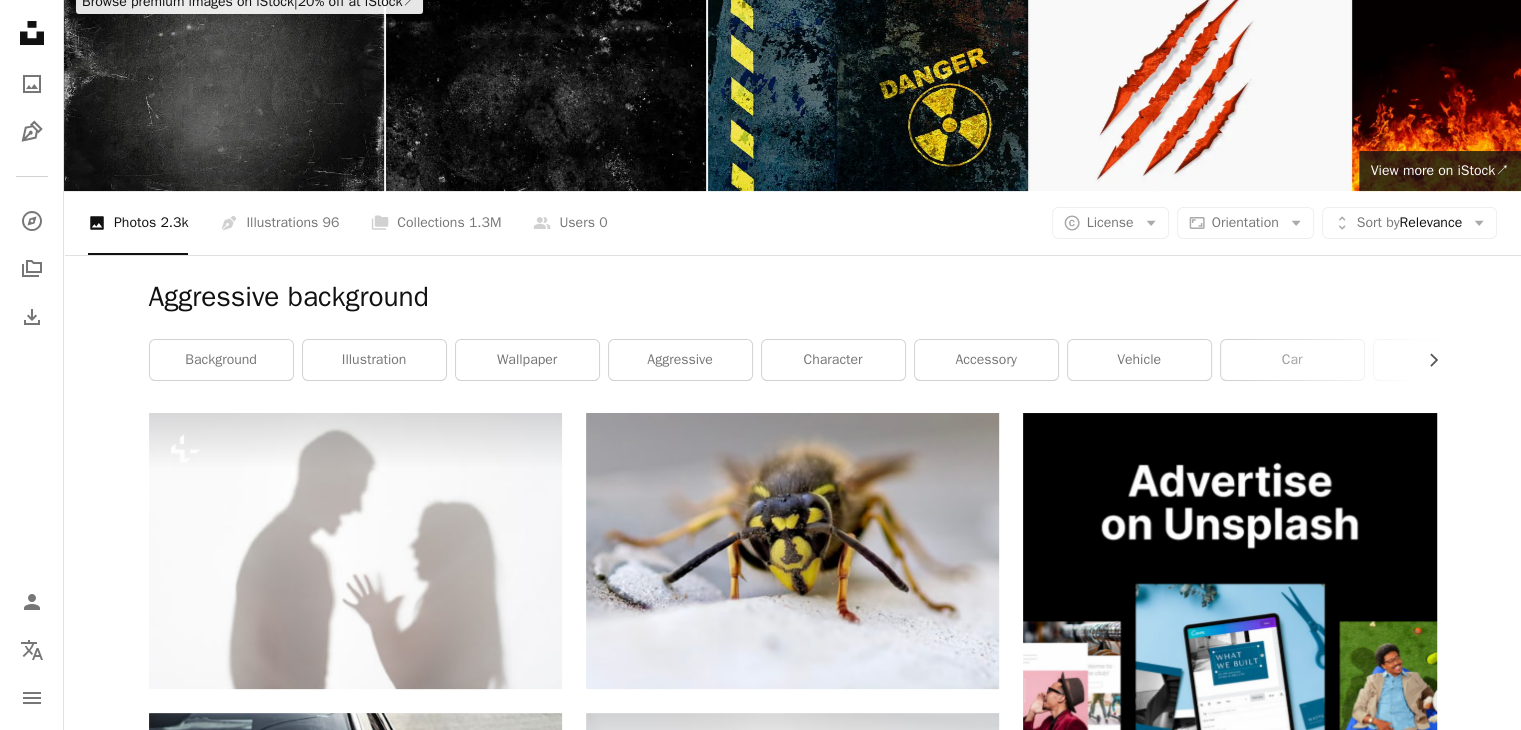 scroll, scrollTop: 0, scrollLeft: 0, axis: both 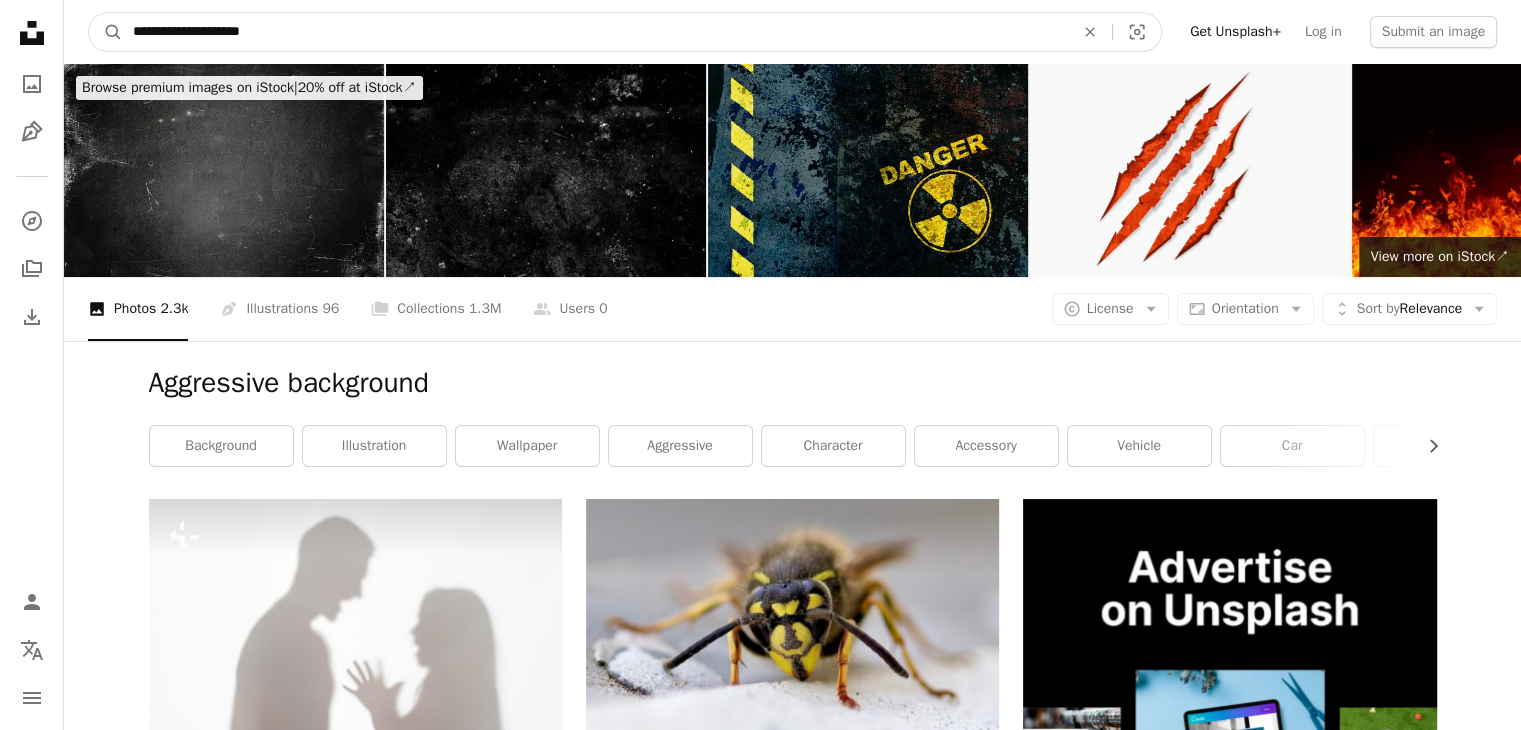 drag, startPoint x: 196, startPoint y: 29, endPoint x: 47, endPoint y: 15, distance: 149.65627 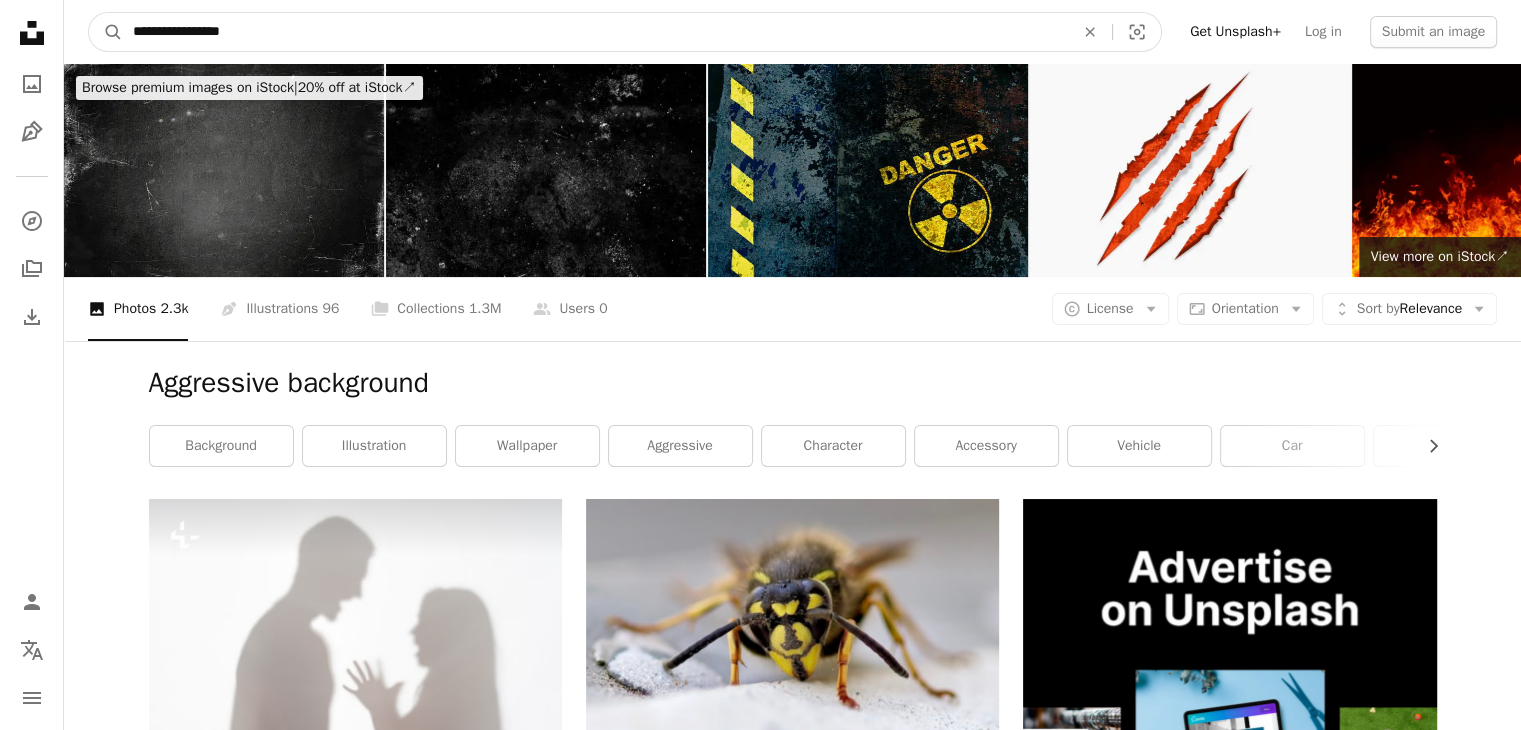 type on "**********" 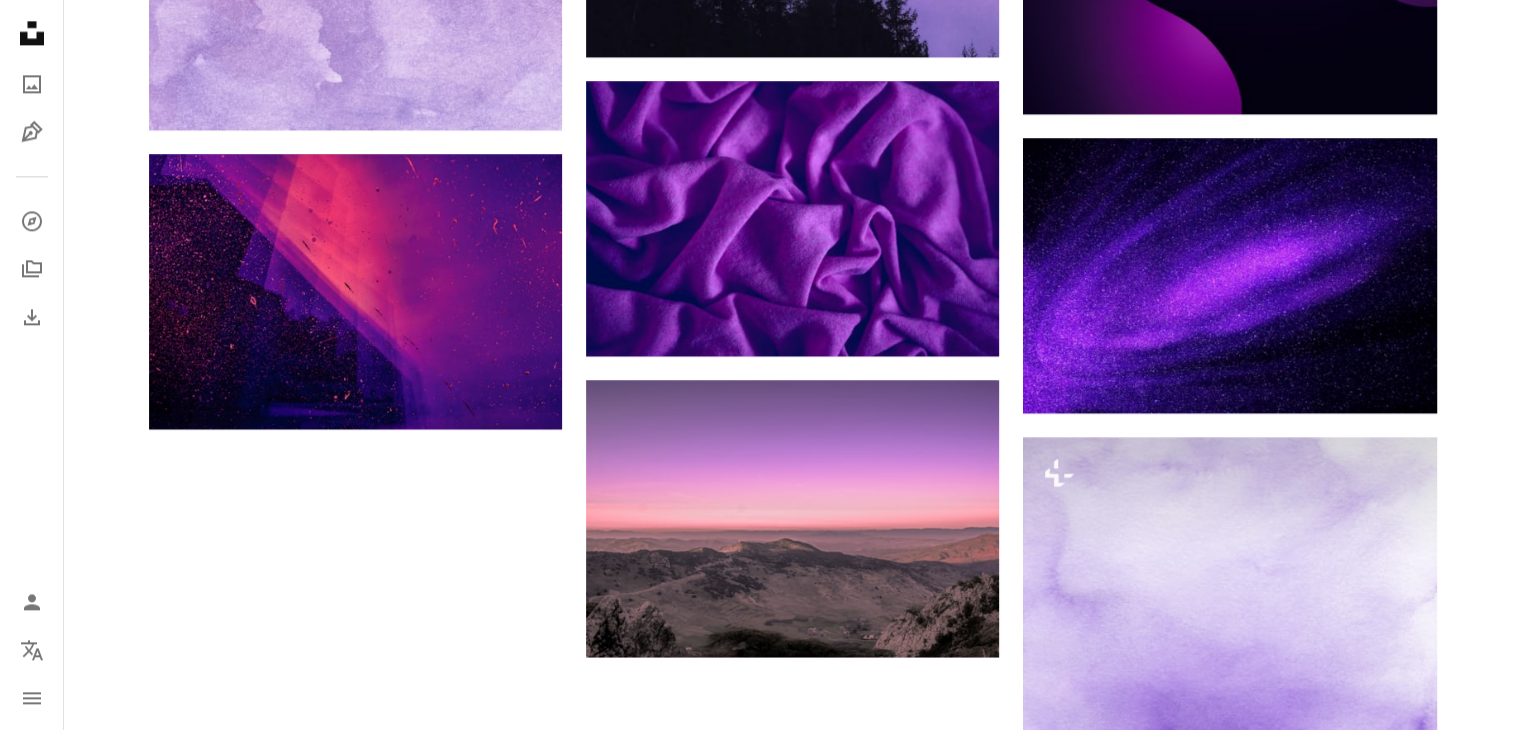 scroll, scrollTop: 2712, scrollLeft: 0, axis: vertical 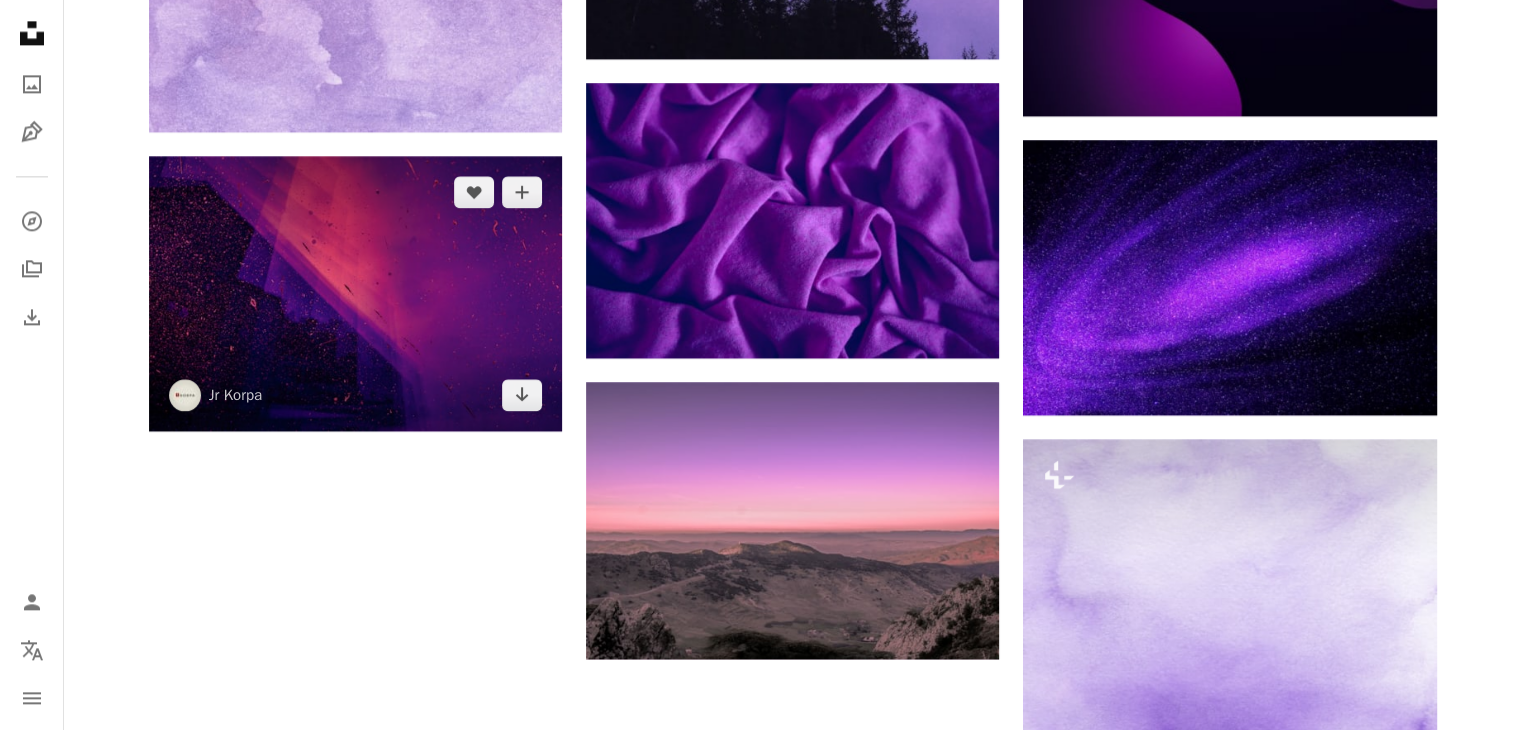click at bounding box center [355, 293] 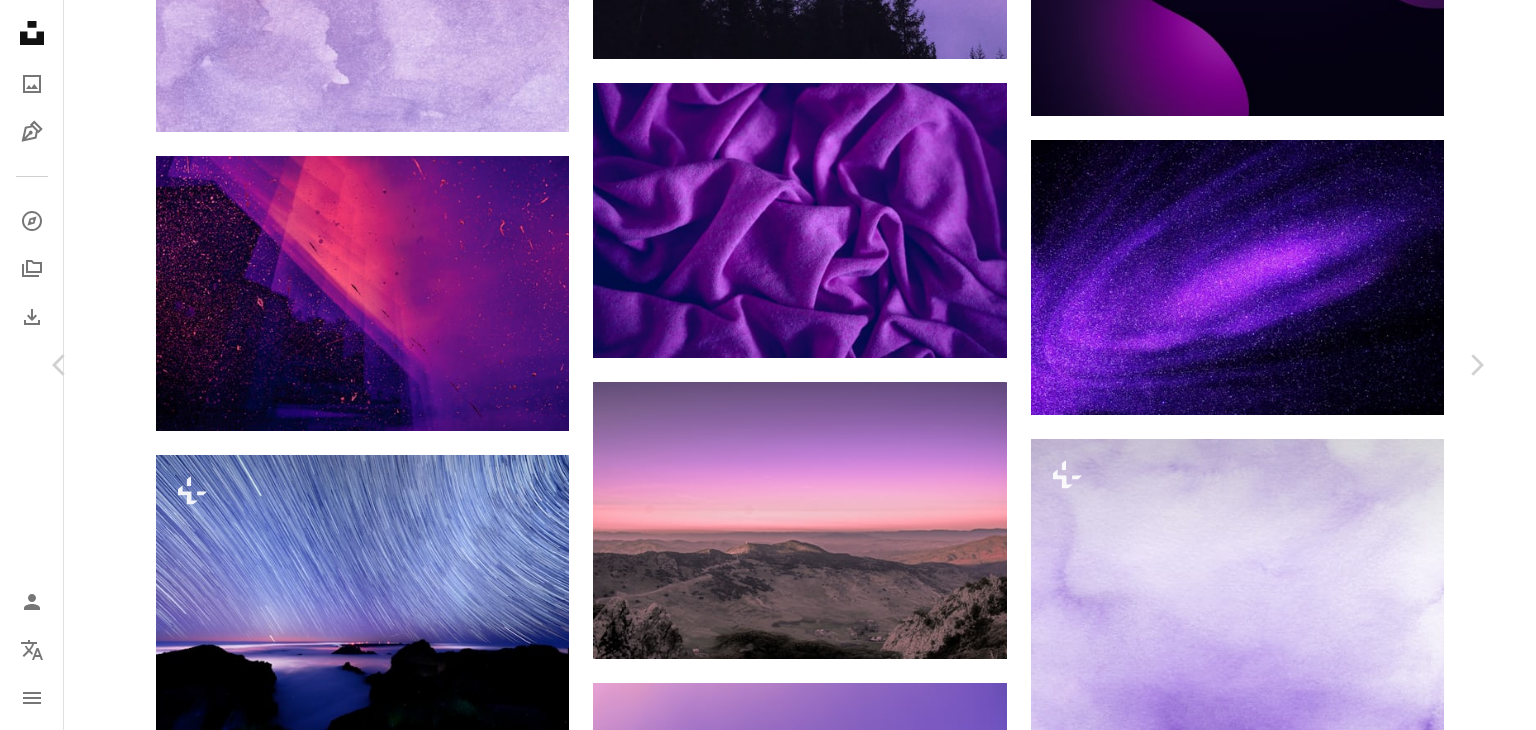 click on "Chevron down" 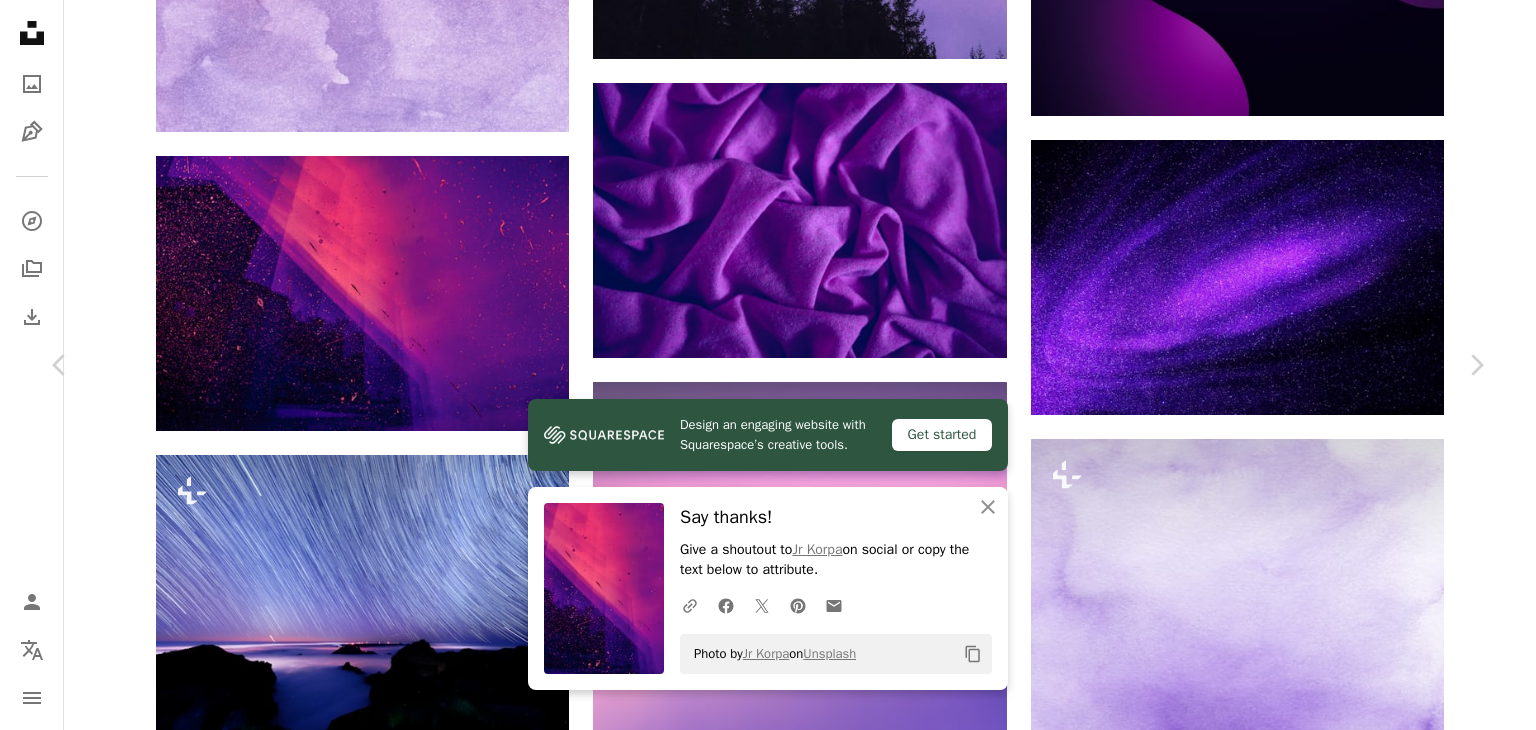 click on "An X shape Chevron left Chevron right Design an engaging website with Squarespace’s creative tools. Get started An X shape Close Say thanks! Give a shoutout to  [FIRST] [LAST]  on social or copy the text below to attribute. A URL sharing icon (chains) Facebook icon X (formerly Twitter) icon Pinterest icon An envelope Photo by  [FIRST] [LAST]  on  Unsplash
Copy content [FIRST] [LAST] [FIRST] [LAST] A heart A plus sign Download free Chevron down Zoom in Views 105,242,712 Downloads 840,401 Featured in Photos ,  Textures ,  Experimental A forward-right arrow Share Info icon Info More Actions Neonstromo A map marker [CITY], [COUNTRY] Calendar outlined Published on  [MONTH] [DAY], [YEAR] Safety Free to use under the  Unsplash License texture art splash pattern purple neon Creative Images inspirational psychedelic Cover Photos & Images experimental organic dreams dreamy fine art mystic splatter wallpaper background abstract Free pictures Browse premium related images on iStock  |  Save 20% with code UNSPLASH20 View more on iStock" at bounding box center [768, 5050] 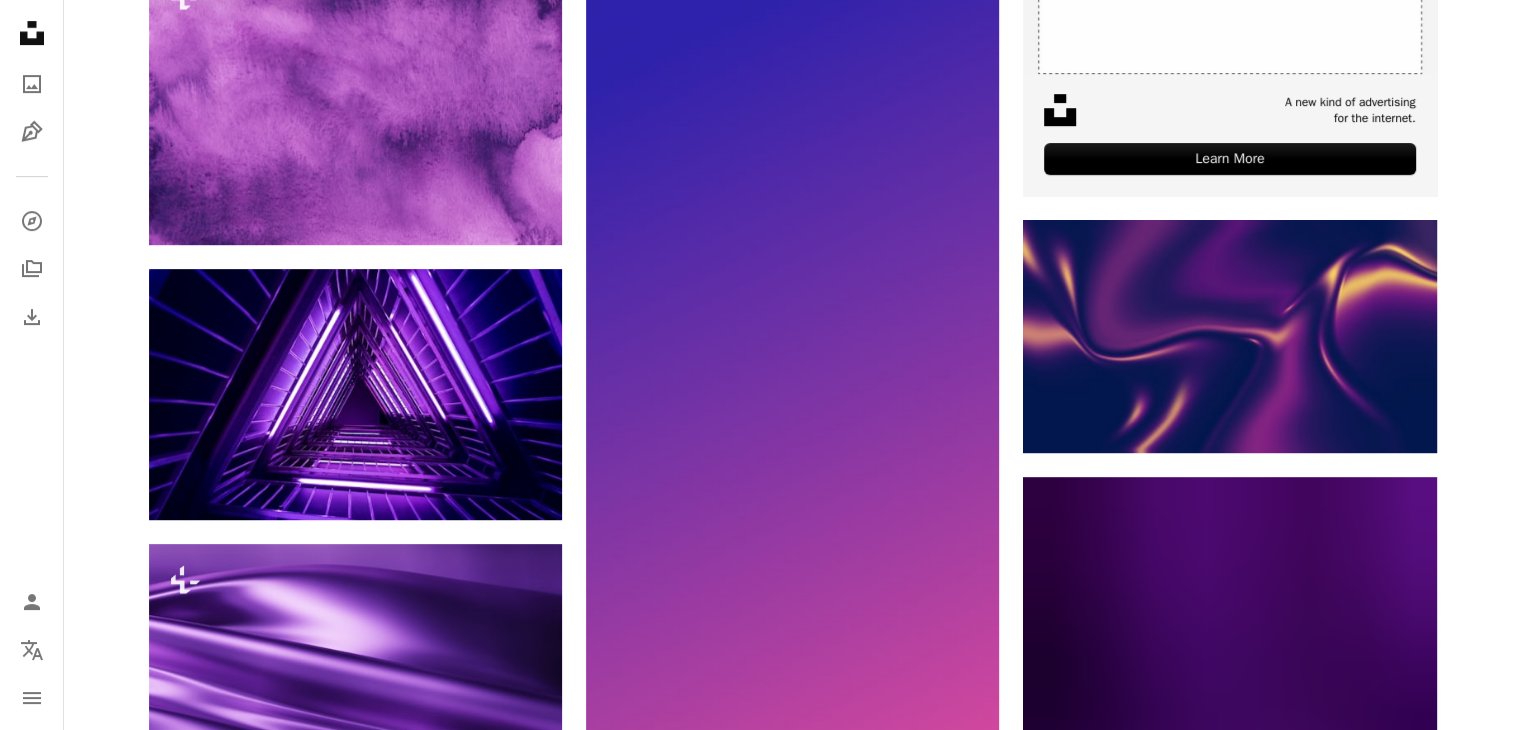 scroll, scrollTop: 836, scrollLeft: 0, axis: vertical 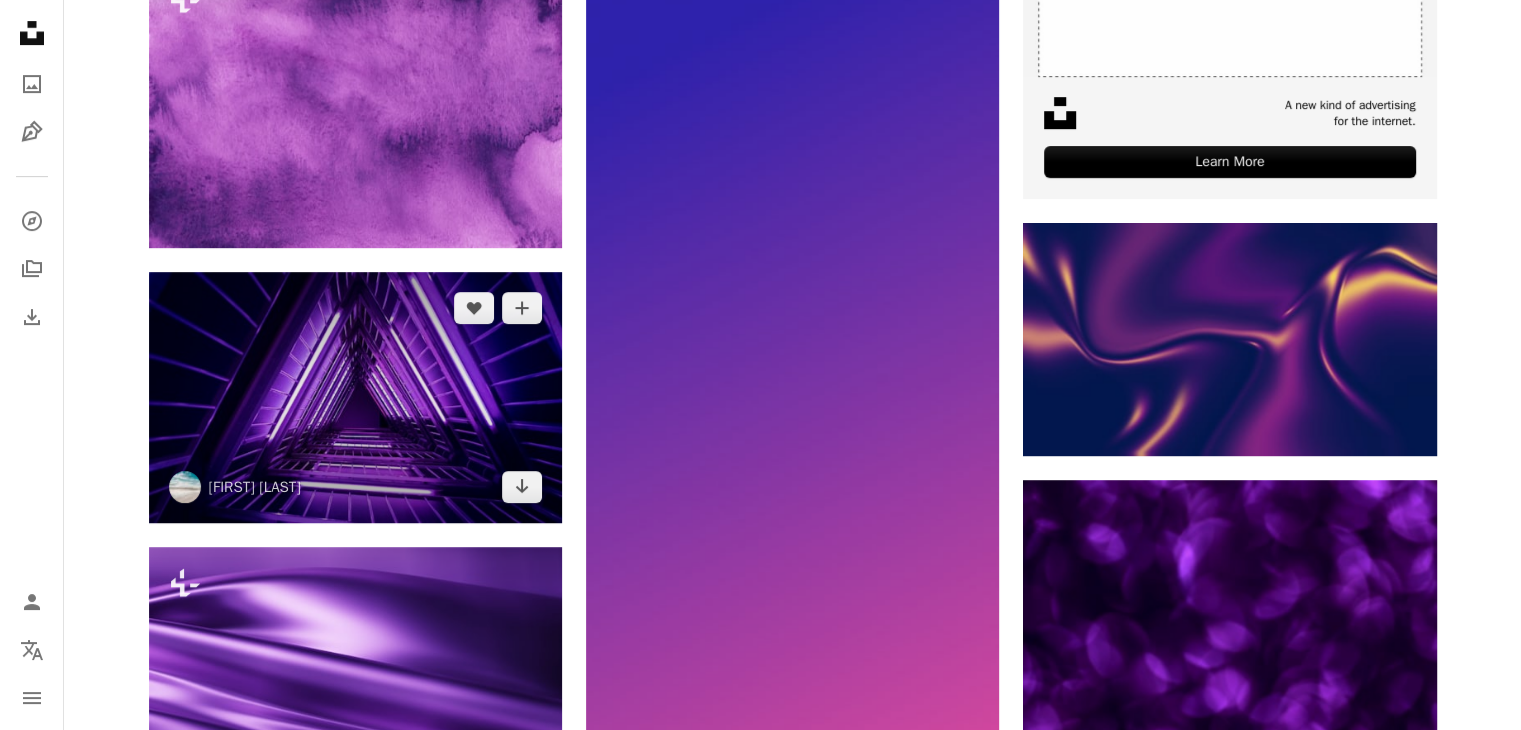 click at bounding box center (355, 397) 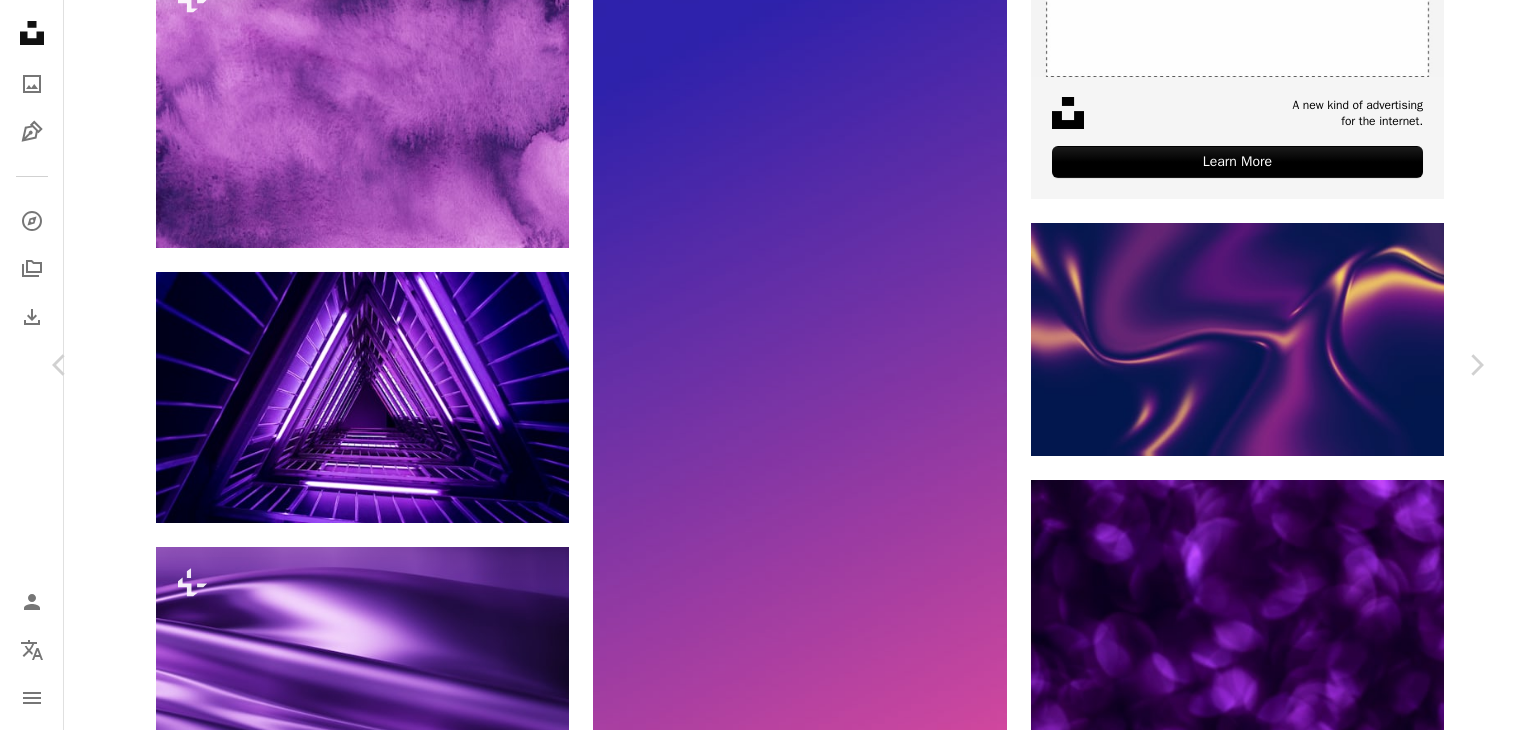 click on "Chevron down" 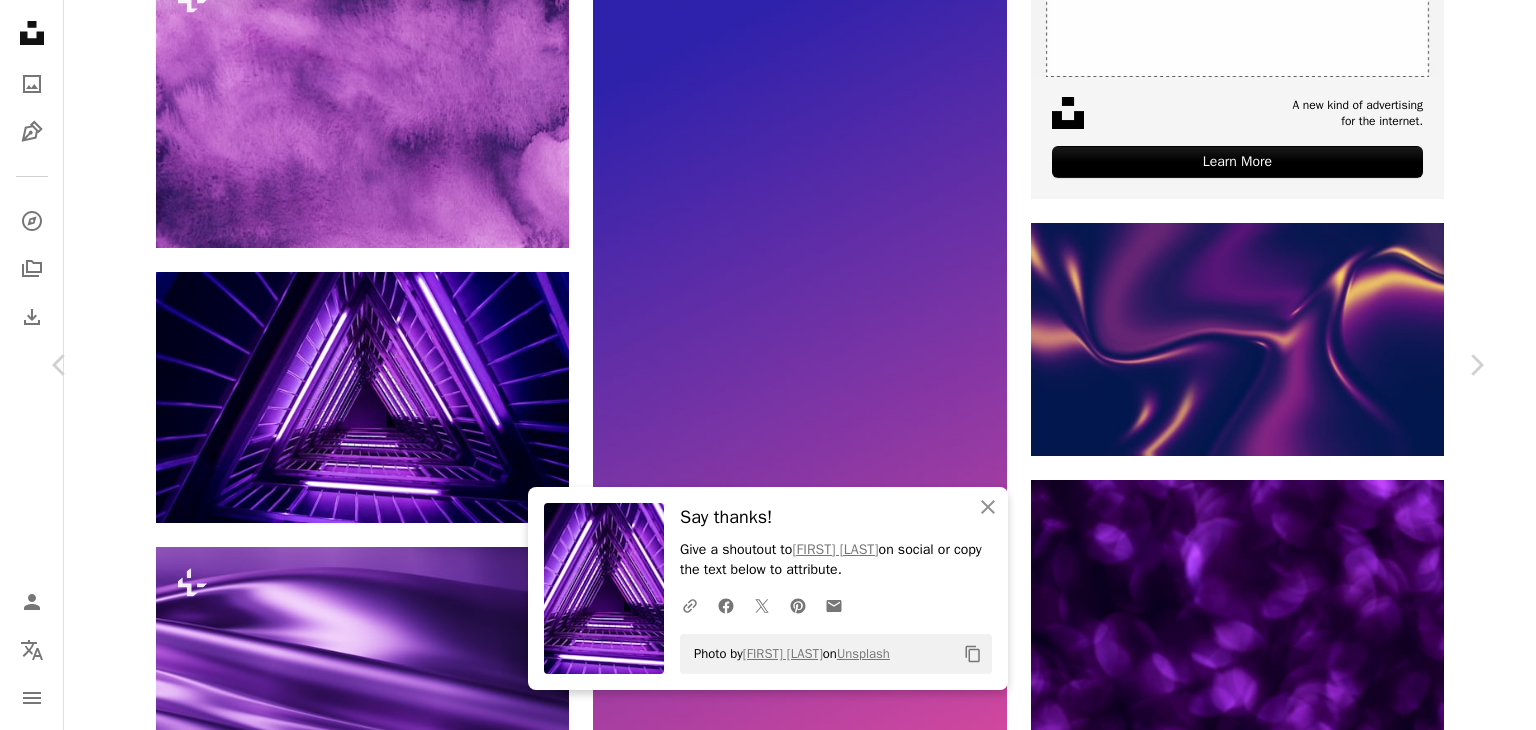 click on "[FIRST] [LAST] [FIRST] [LAST] A heart A plus sign Download free Chevron down" at bounding box center (760, 6608) 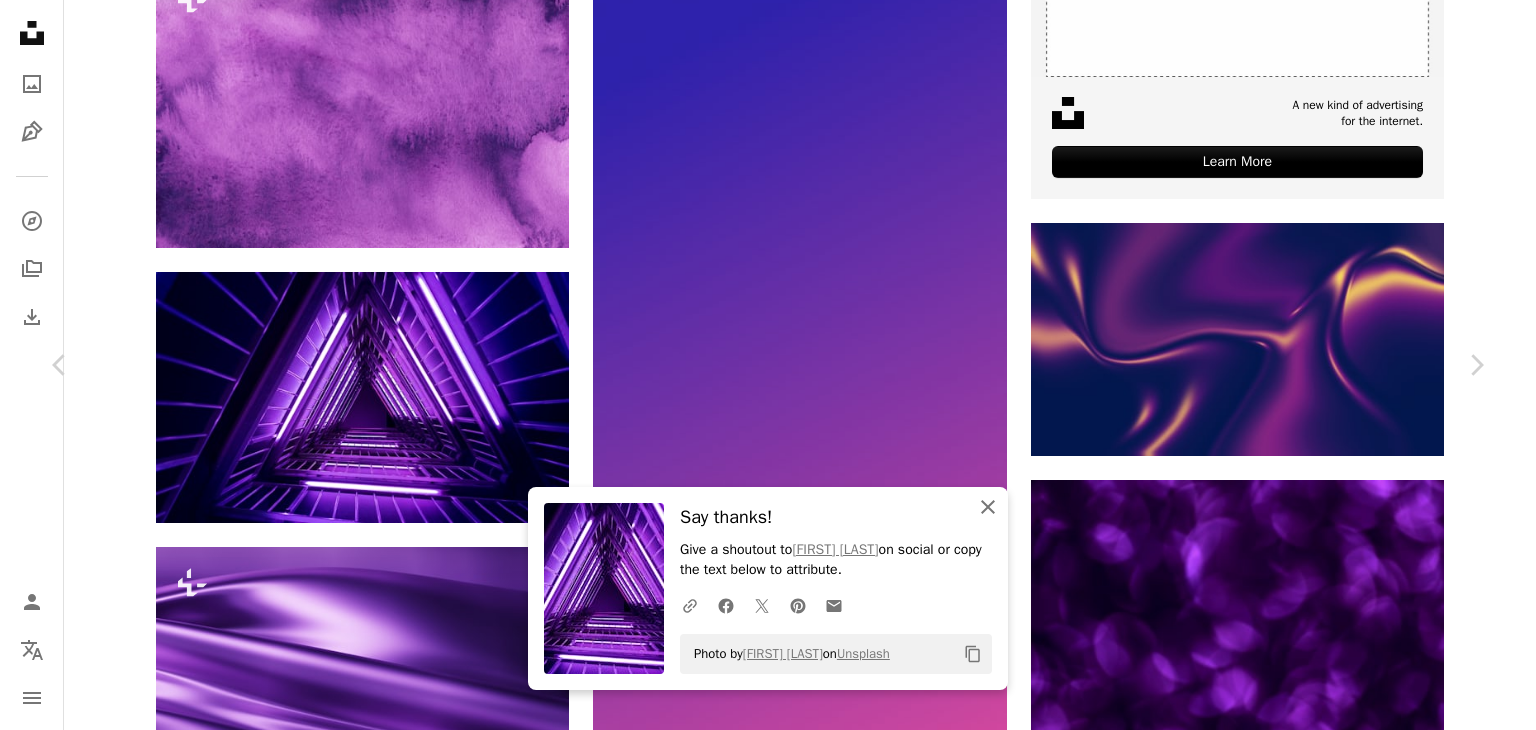 click on "An X shape" 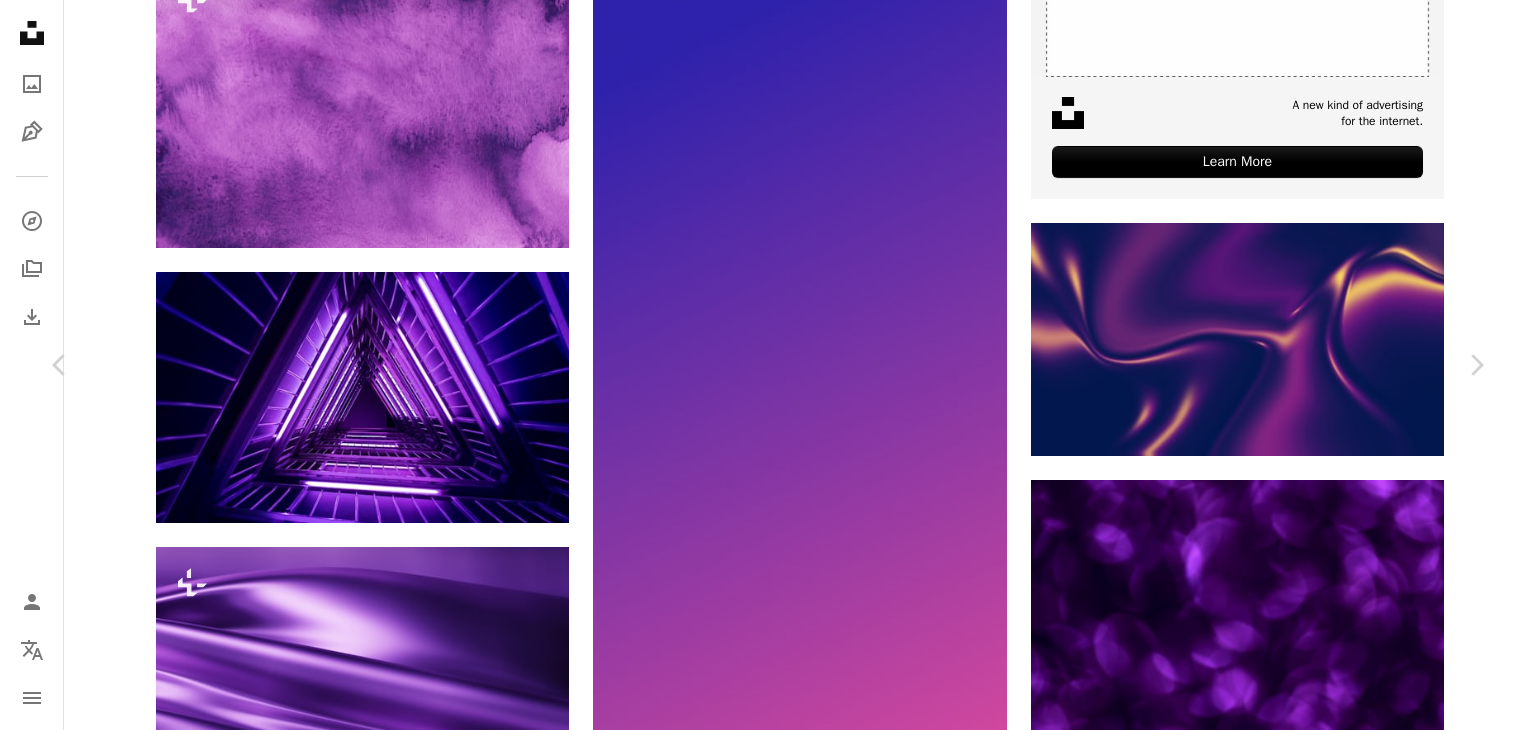 click on "An X shape Chevron left Chevron right [FIRST] [LAST] [FIRST] [LAST] A heart A plus sign Download free Chevron down Zoom in Views 77,386,869 Downloads 716,390 Featured in Photos ,  Experimental ,  Architecture & Interiors A forward-right arrow Share Info icon Info More Actions Neonstromo A map marker [CITY], [COUNTRY] Calendar outlined Published on  [MONTH] [DAY], [YEAR] Safety Free to use under the  Unsplash License texture building architecture pattern purple neon purple background purple wallpaper stairs lights cinematic neon wallpaper balcony experimental neon background triangle 80s hallway hall inside Backgrounds Browse premium related images on iStock  |  Save 20% with code UNSPLASH20 View more on iStock  ↗ Related images A heart A plus sign Wizarto Pro Arrow pointing down A heart A plus sign Wizarto Pro Arrow pointing down A heart A plus sign [FIRST] [LAST] Available for hire A checkmark inside of a circle Arrow pointing down A heart A plus sign [FIRST] [LAST] Available for hire Arrow pointing down A heart" at bounding box center [768, 6926] 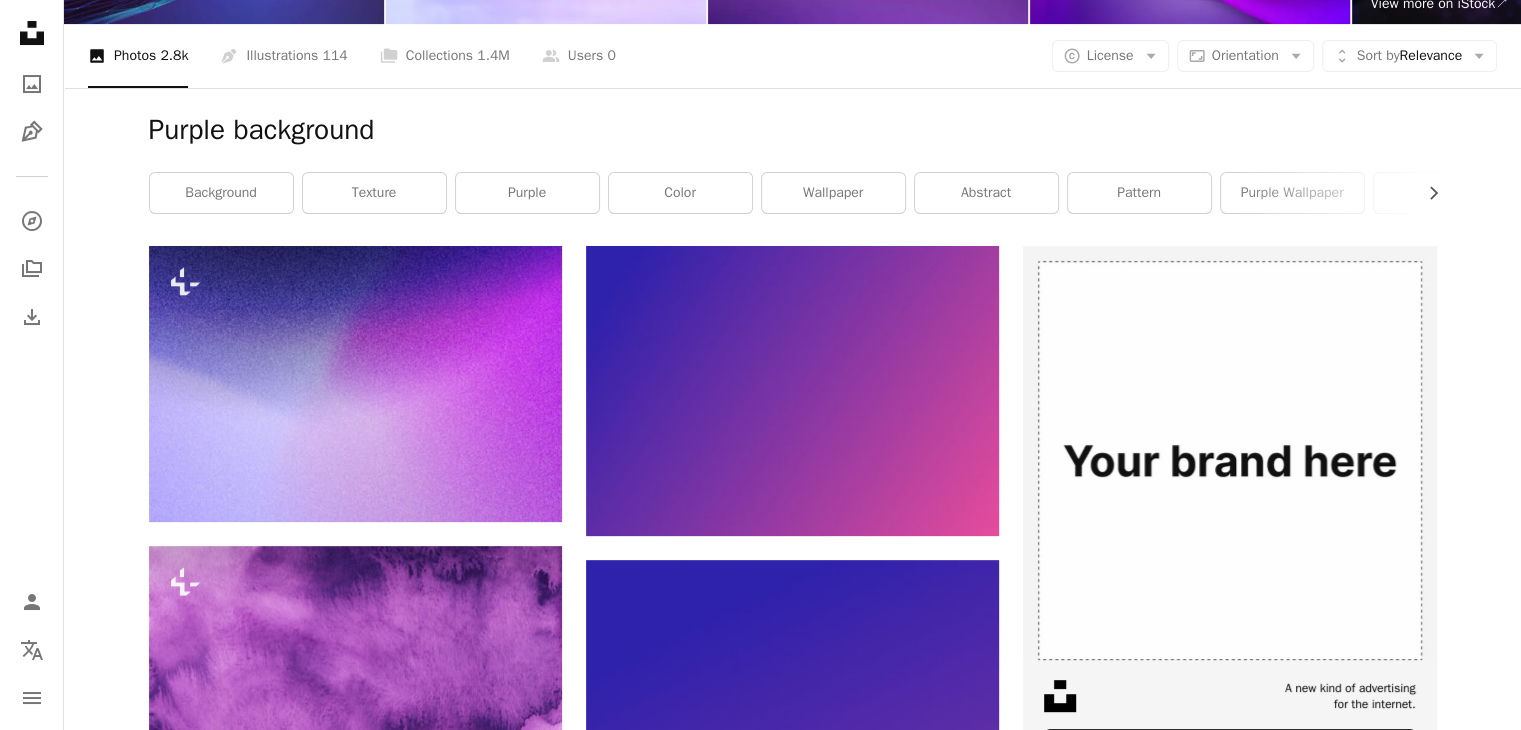 scroll, scrollTop: 0, scrollLeft: 0, axis: both 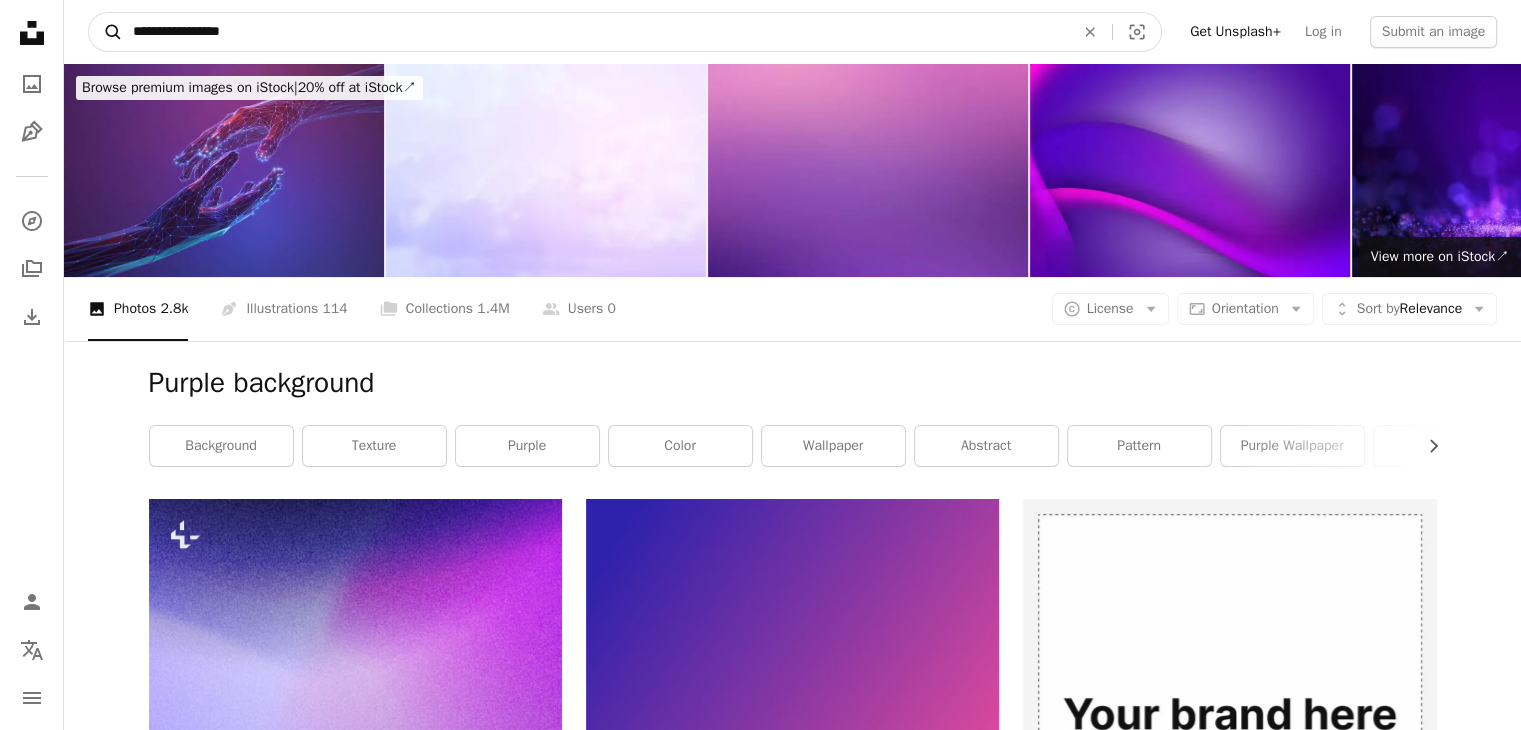 drag, startPoint x: 168, startPoint y: 27, endPoint x: 96, endPoint y: 27, distance: 72 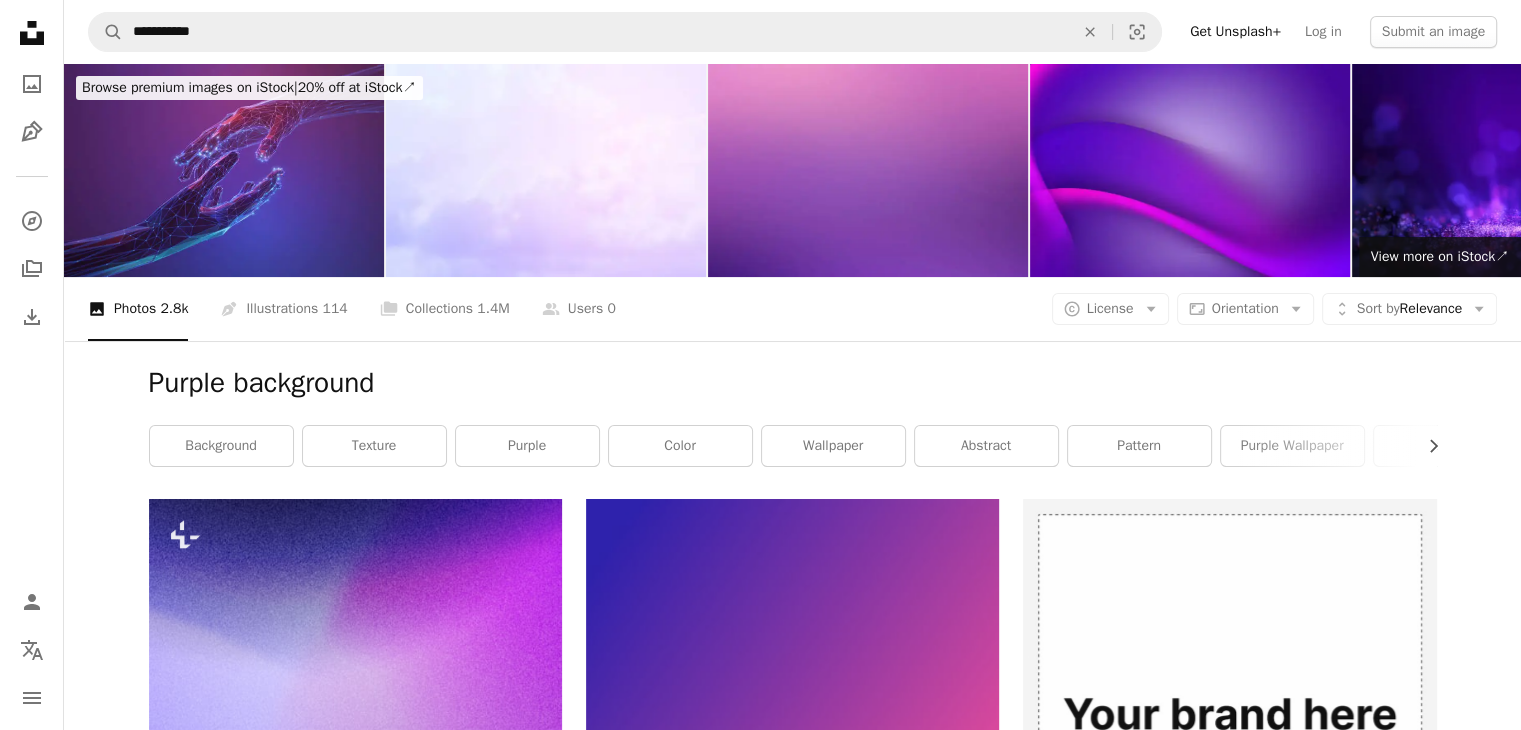 click on "Purple background Chevron right background texture purple color wallpaper abstract pattern purple wallpaper gradient light blue gradient background" at bounding box center (793, 420) 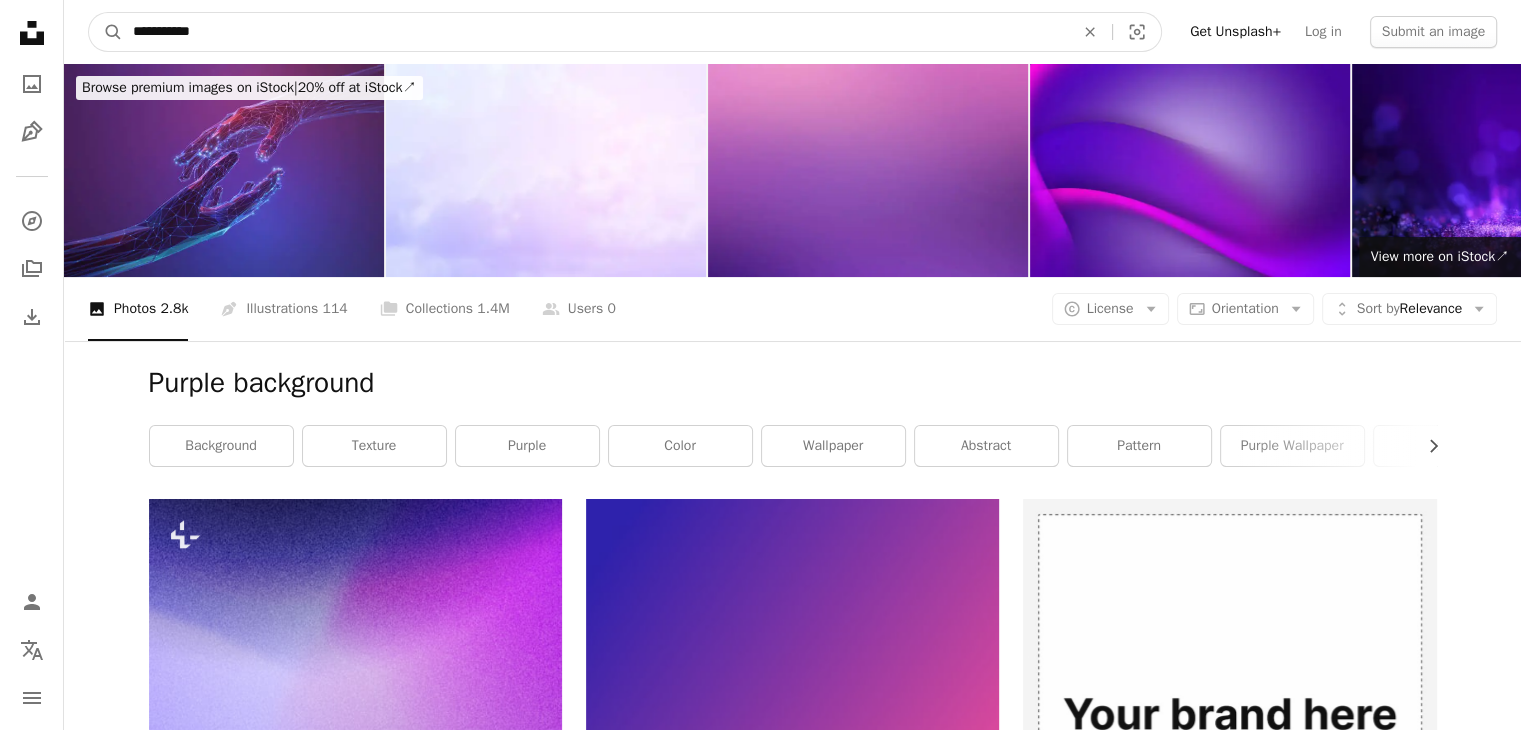 click on "**********" at bounding box center (595, 32) 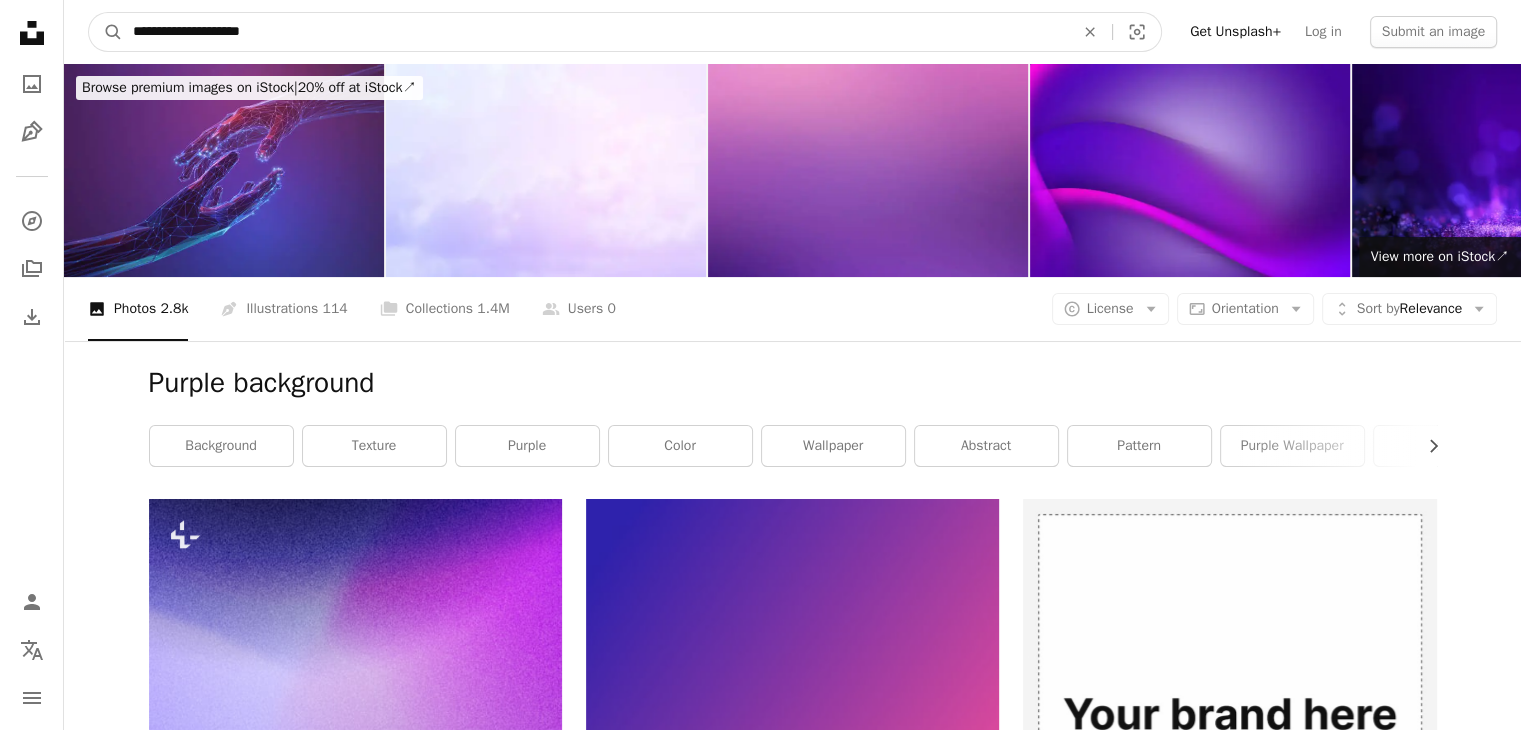 type on "**********" 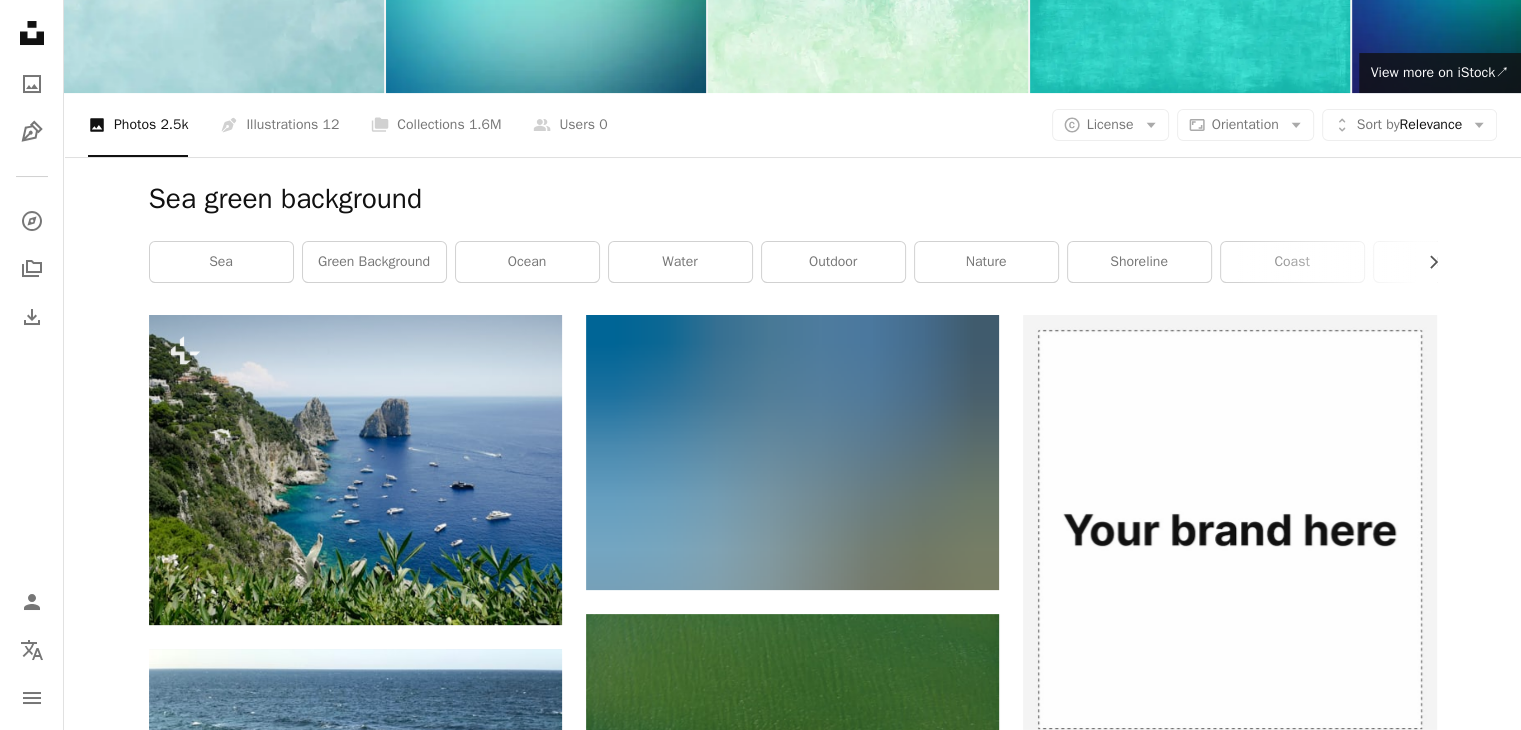 scroll, scrollTop: 0, scrollLeft: 0, axis: both 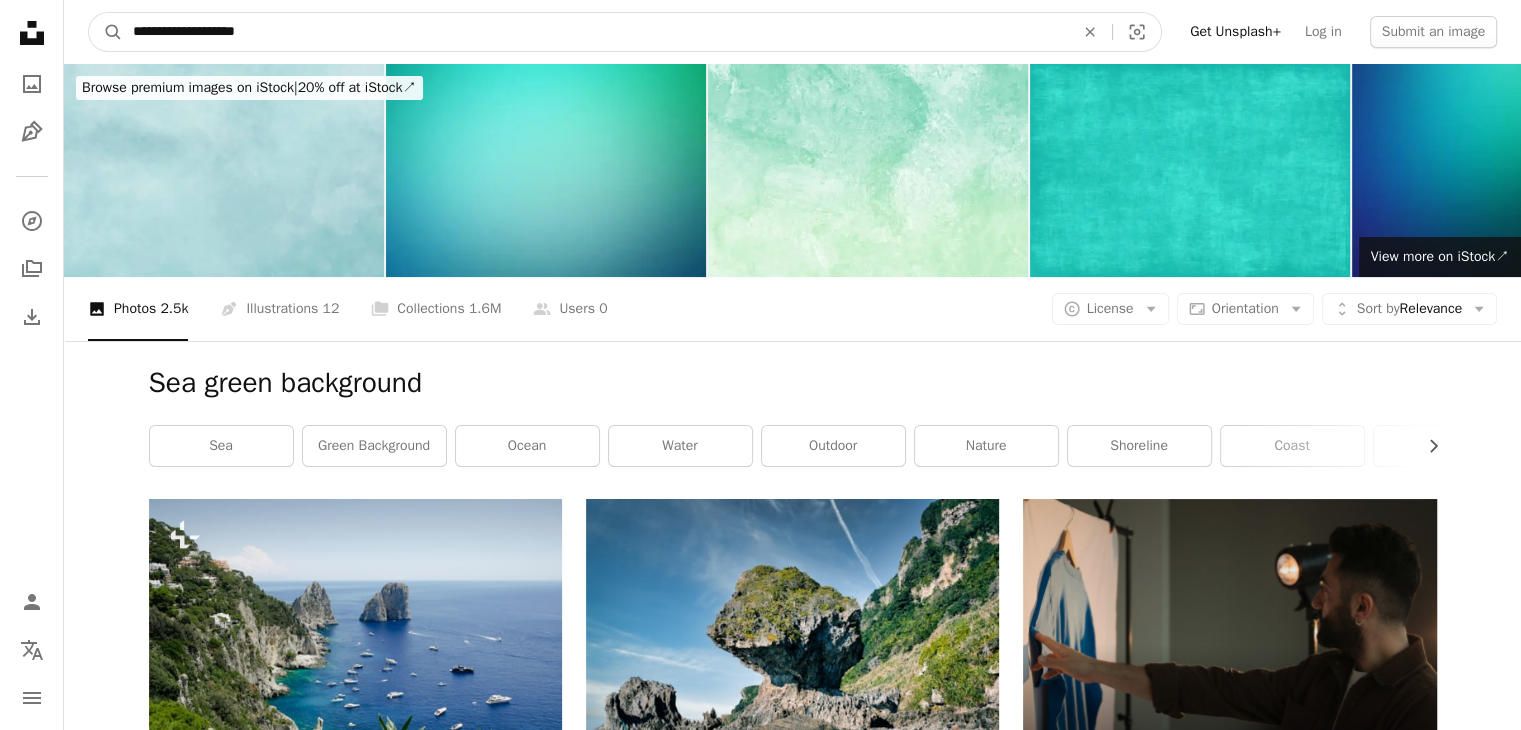 drag, startPoint x: 189, startPoint y: 35, endPoint x: 79, endPoint y: 32, distance: 110.0409 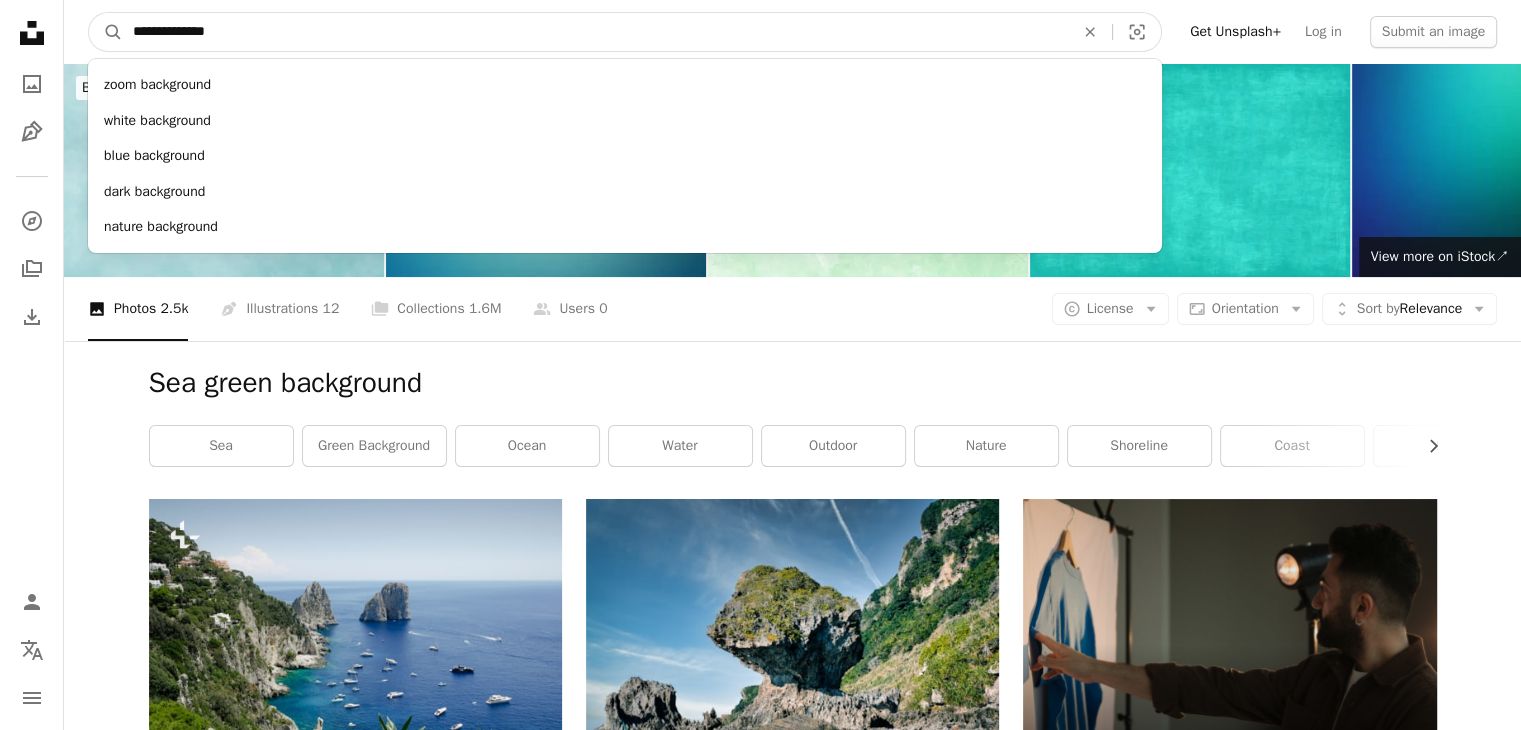 type on "**********" 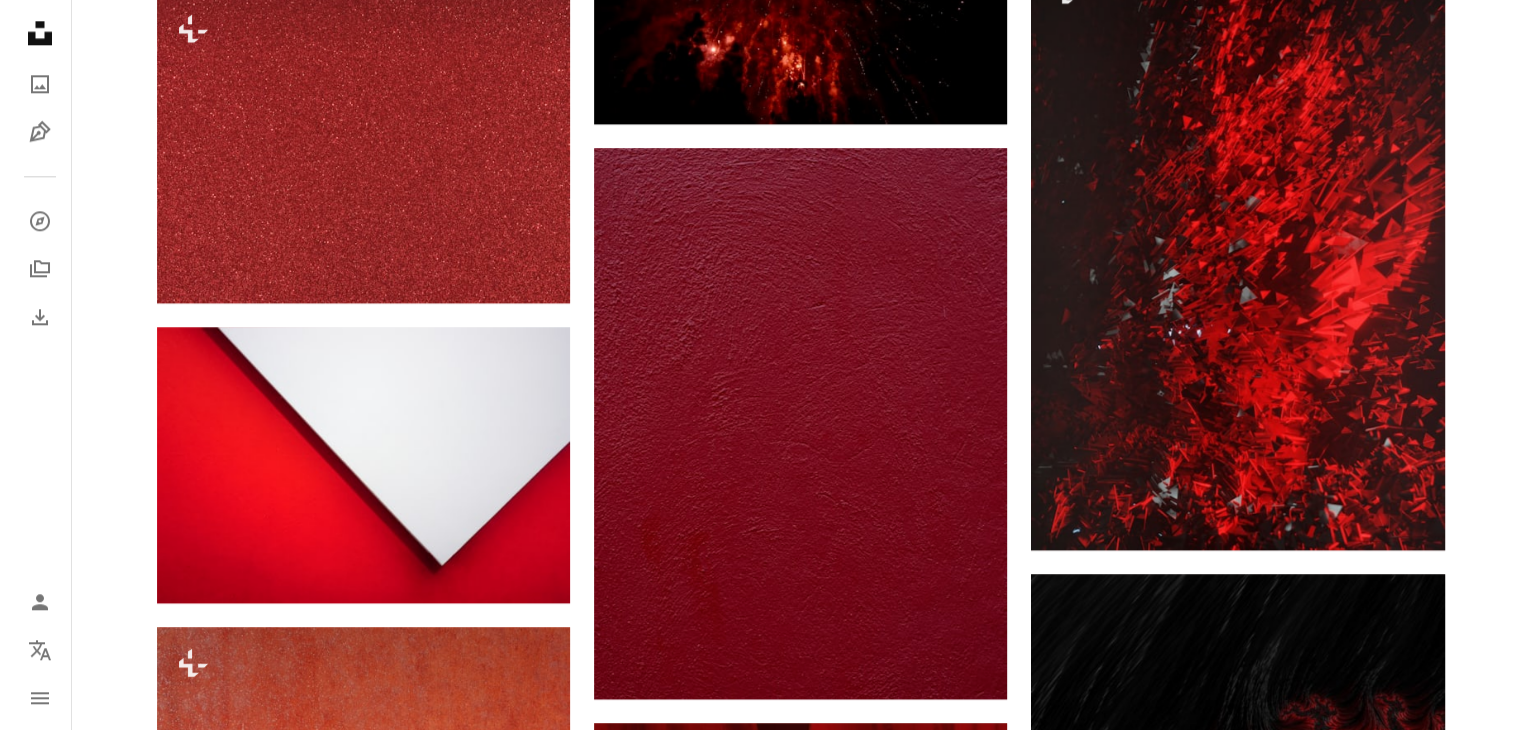scroll, scrollTop: 2414, scrollLeft: 0, axis: vertical 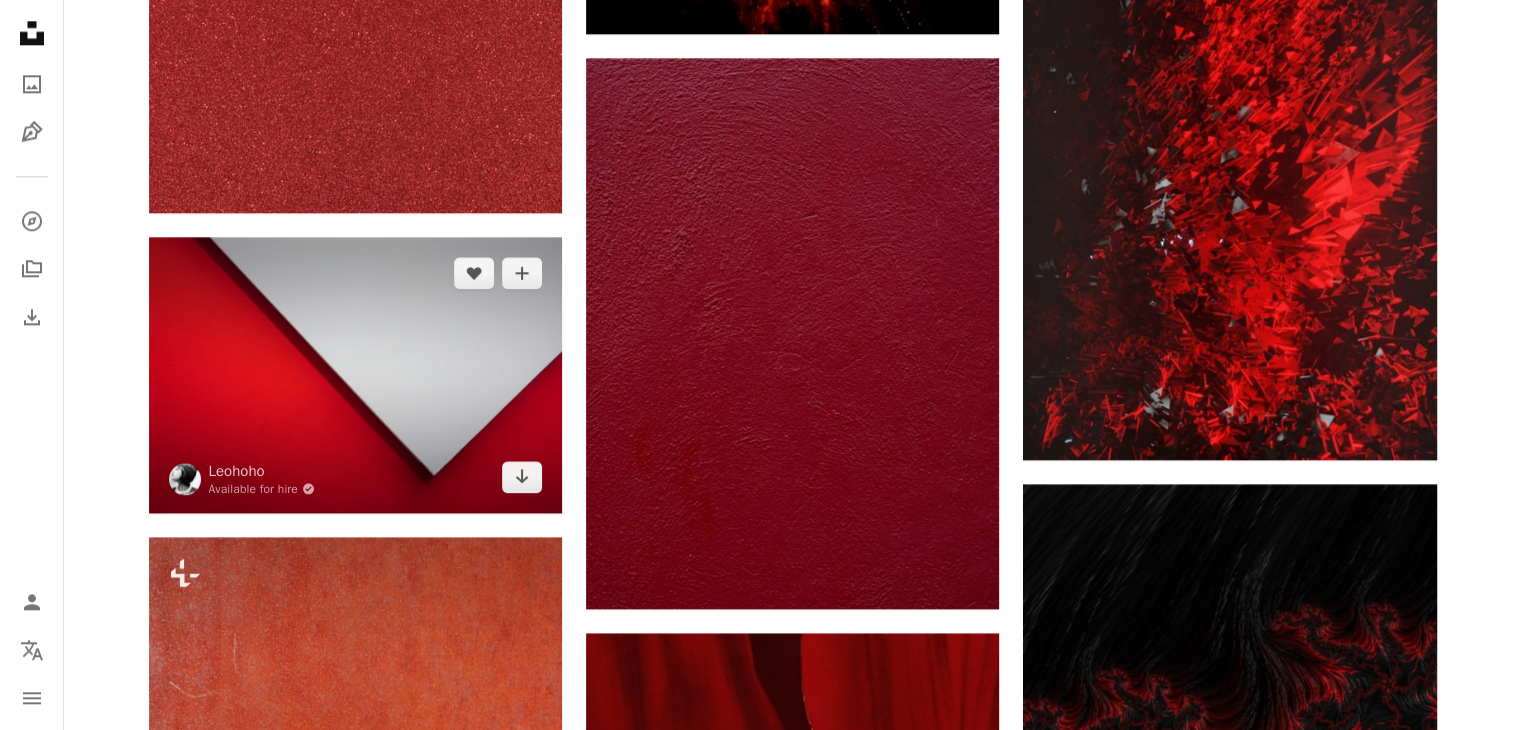 click at bounding box center (355, 374) 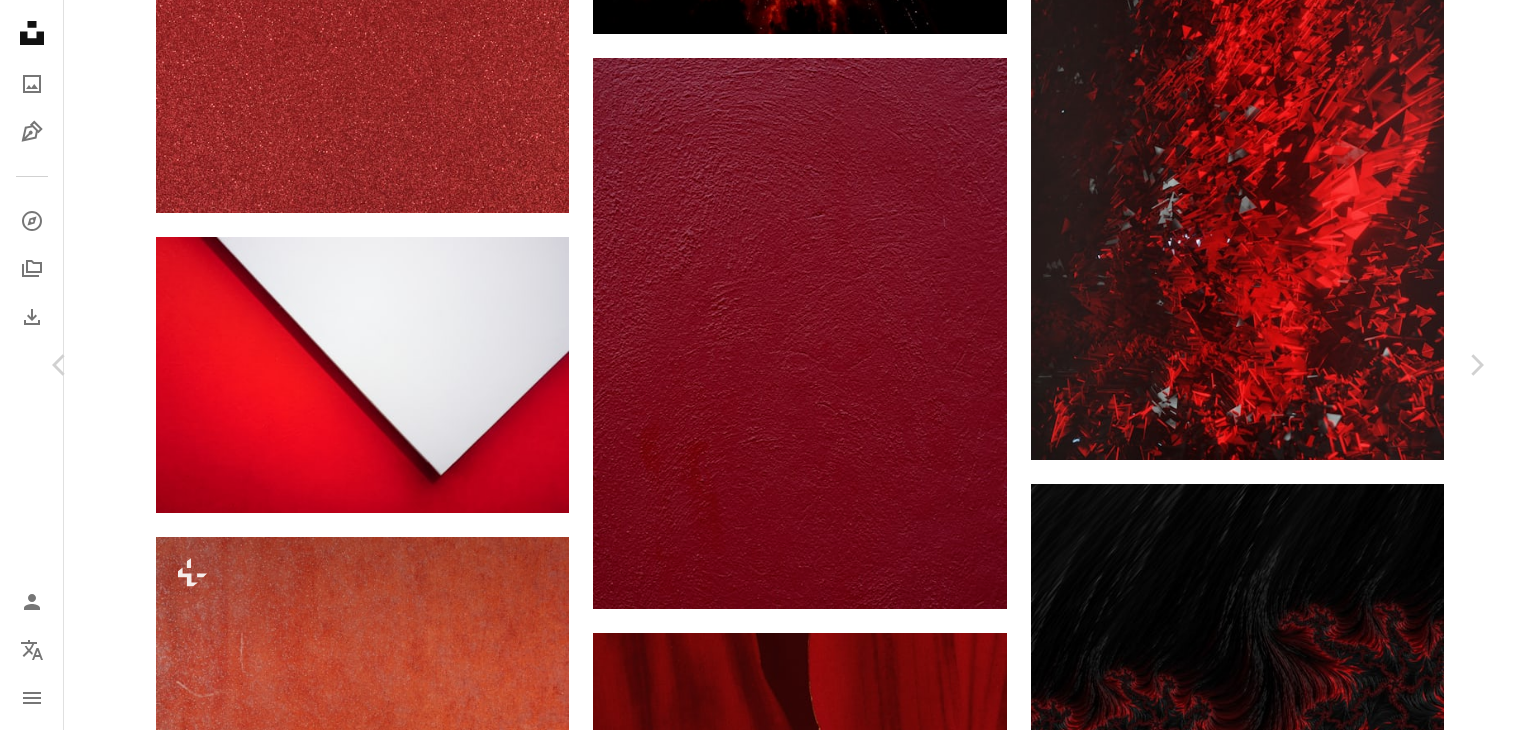 click at bounding box center (761, 6387) 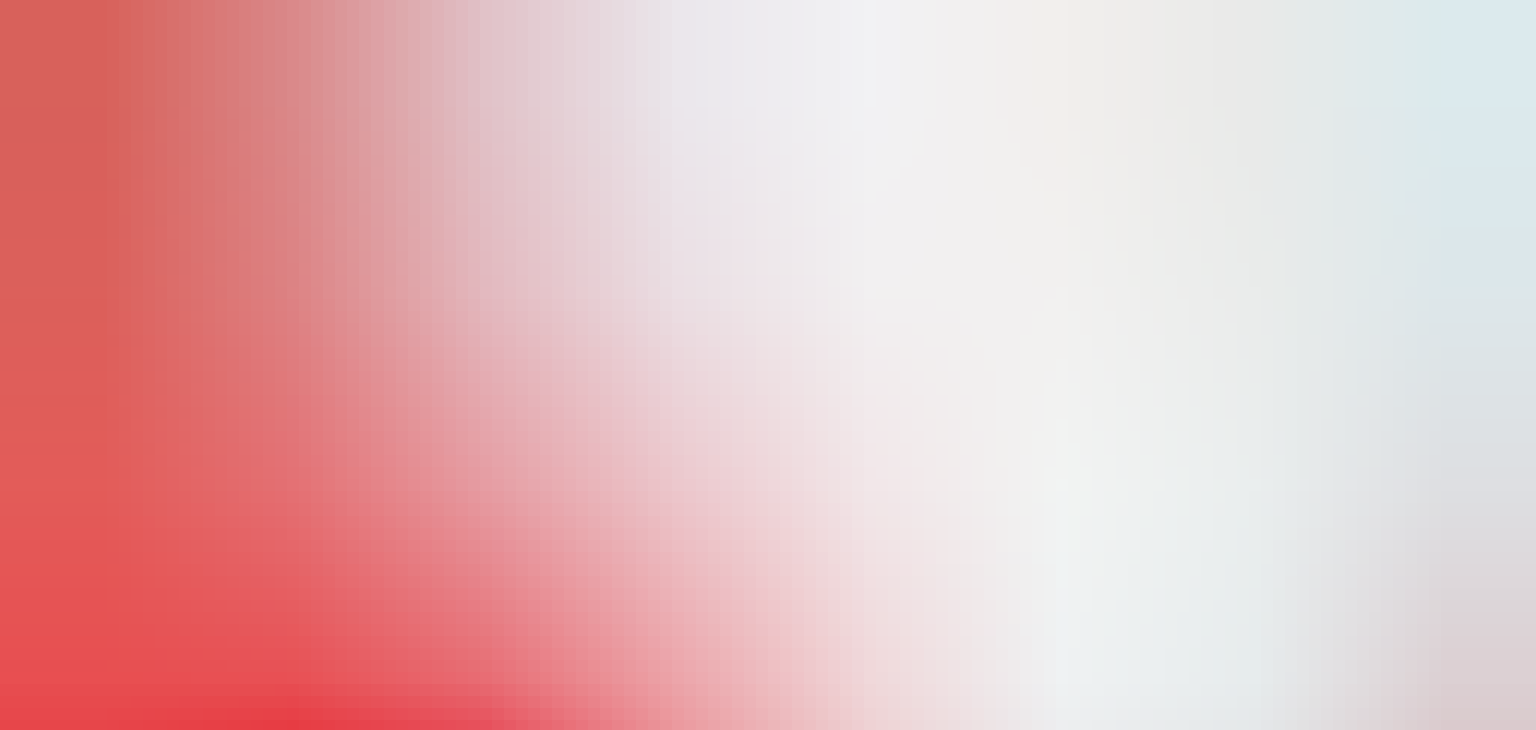 scroll, scrollTop: 137, scrollLeft: 0, axis: vertical 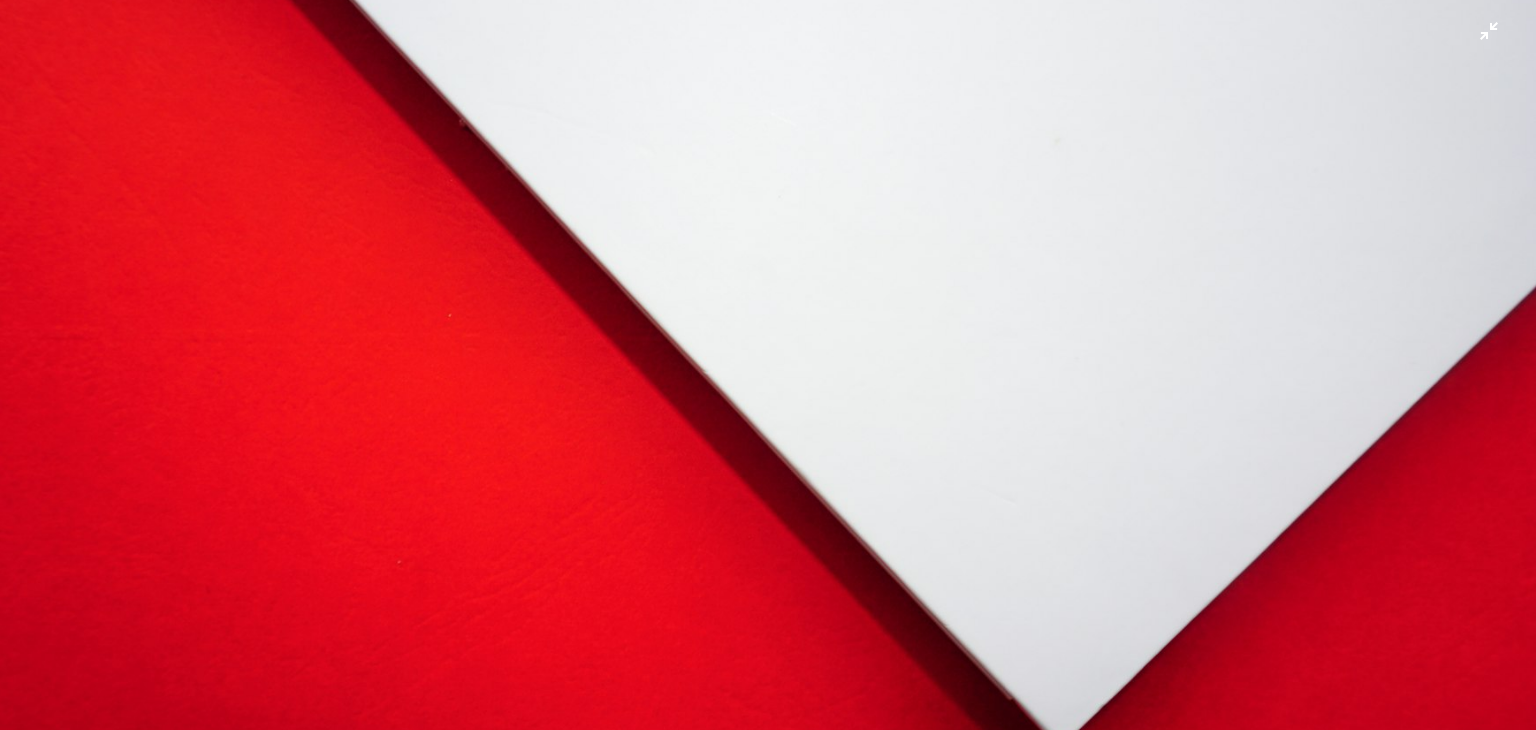 click at bounding box center (768, 374) 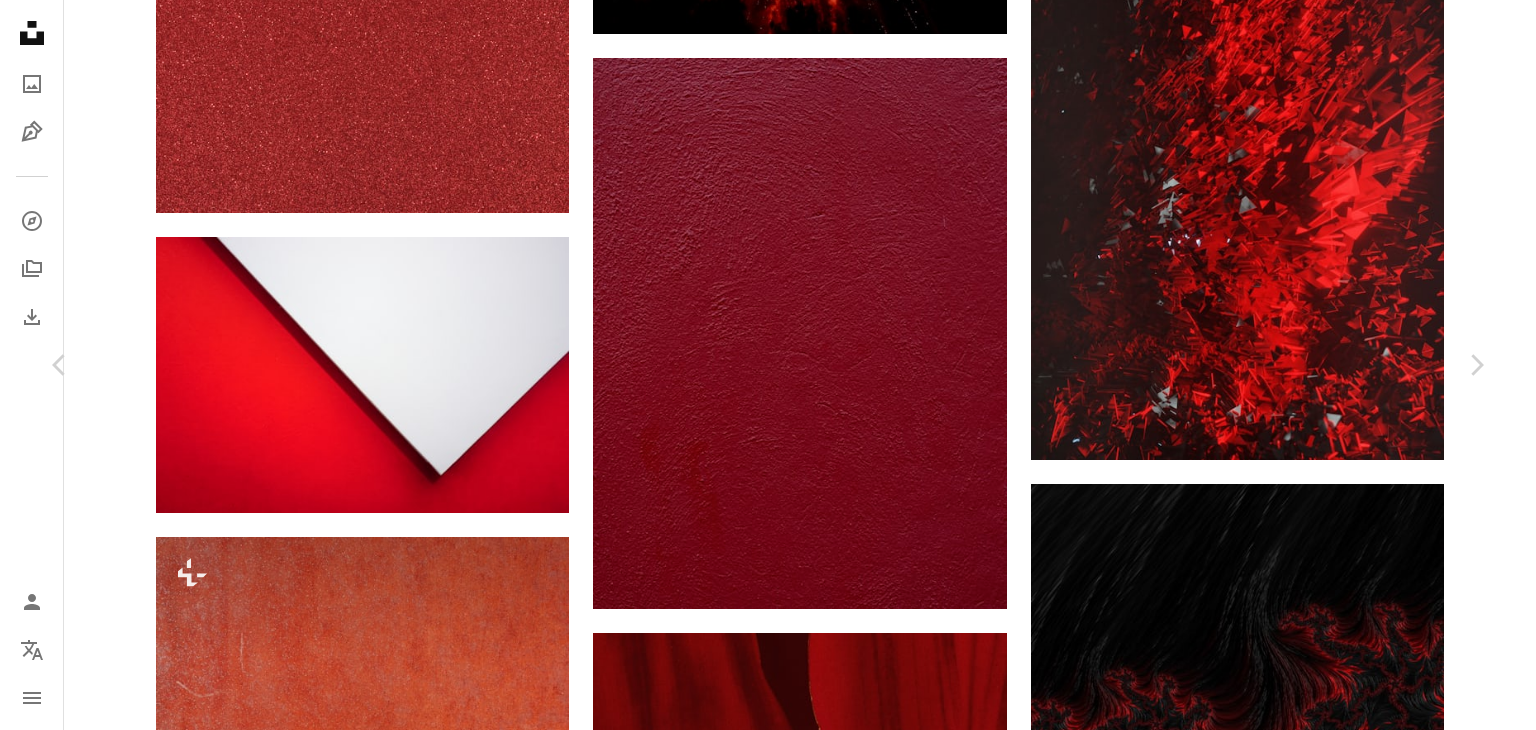 click at bounding box center [761, 6387] 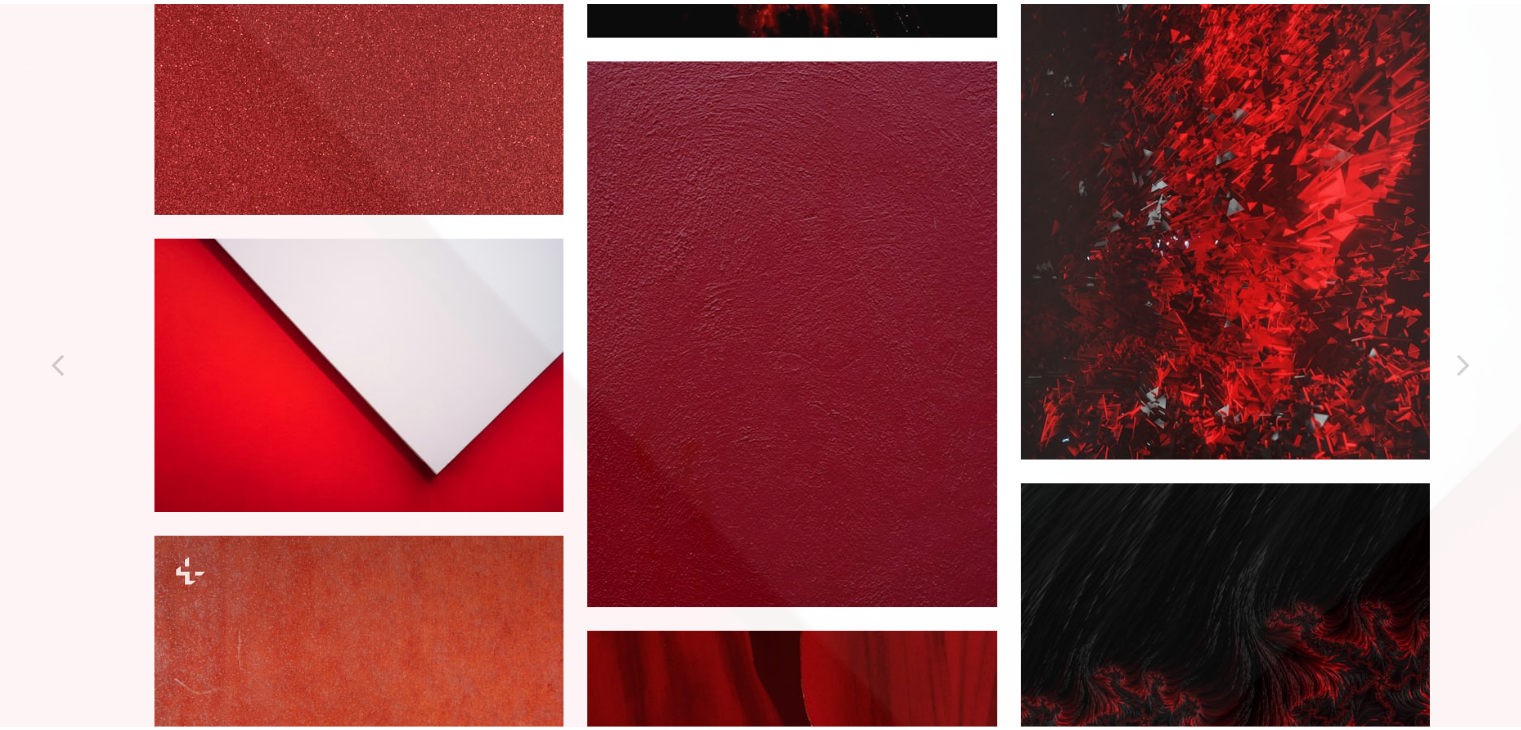 scroll, scrollTop: 137, scrollLeft: 0, axis: vertical 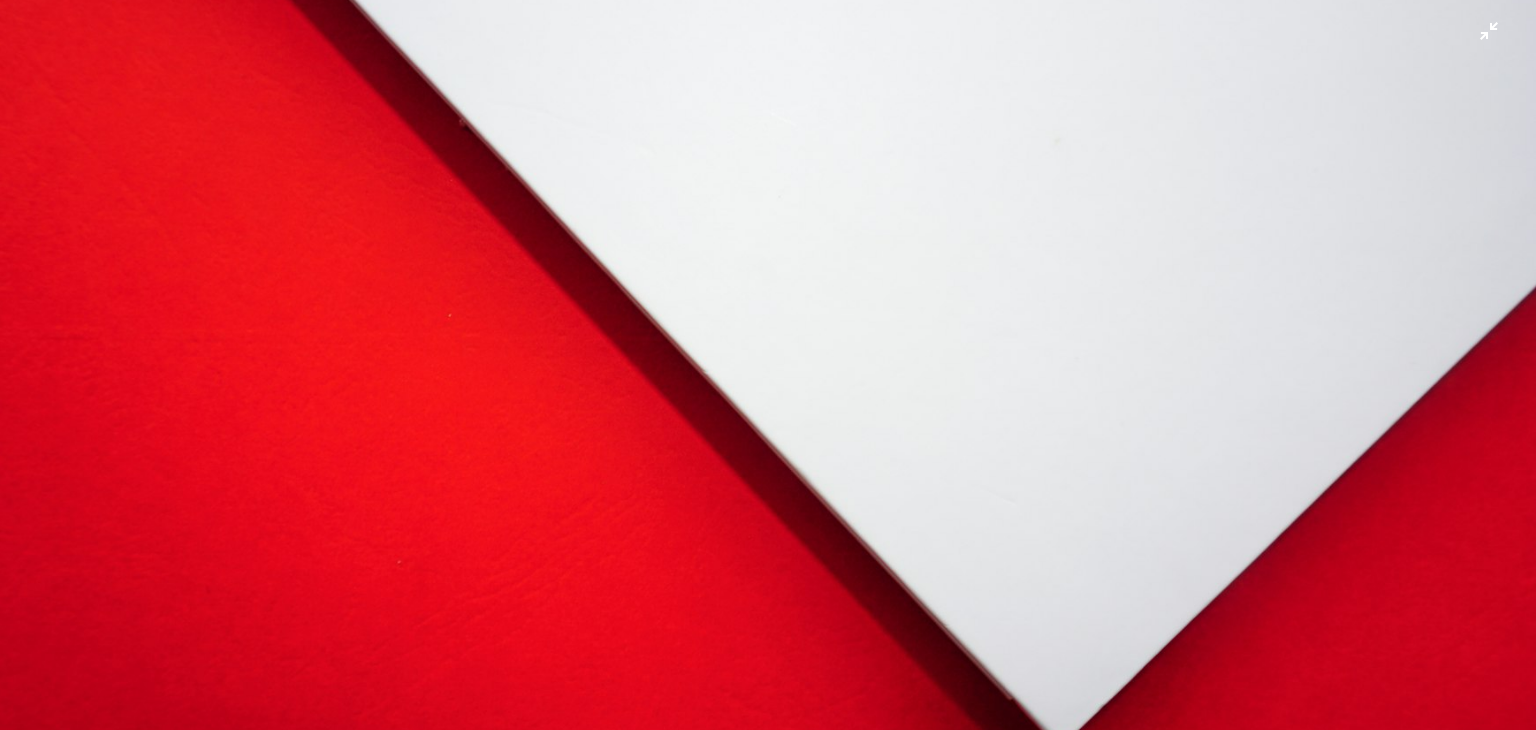 click at bounding box center [768, 374] 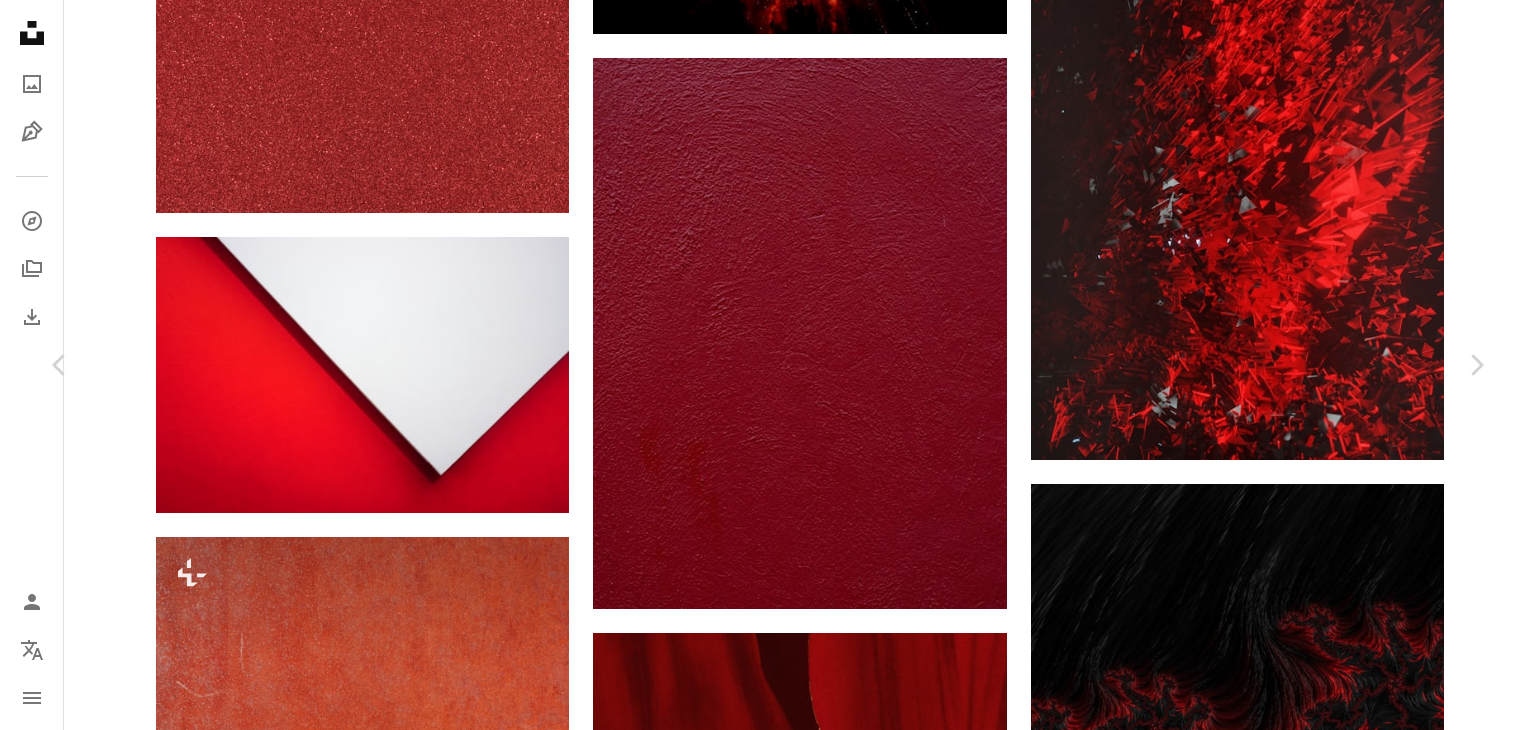 click on "An X shape Chevron left Chevron right [FIRST] [LAST] Available for hire A checkmark inside of a circle A heart A plus sign Download free Chevron down Zoom in Views 2,204,908 Downloads 27,555 A forward-right arrow Share Info icon Info More Actions White notebook on red background Calendar outlined Published on  [MONTH] [DAY], [YEAR] Camera SONY, ILCE-6000 Safety Free to use under the  Unsplash License office business school education paper red red background notebook letter diary blank flat lay blank book red and white empty book white notebook spiral book reddish art graphics Backgrounds Browse premium related images on iStock  |  Save 20% with code UNSPLASH20 View more on iStock  ↗ Related images A heart A plus sign [FIRST] [LAST] Available for hire A checkmark inside of a circle Arrow pointing down A heart A plus sign [FIRST] [LAST] Arrow pointing down A heart A plus sign [FIRST] [LAST] Available for hire A checkmark inside of a circle Arrow pointing down Plus sign for Unsplash+ A heart A plus sign [FIRST] [LAST]" at bounding box center [768, 6374] 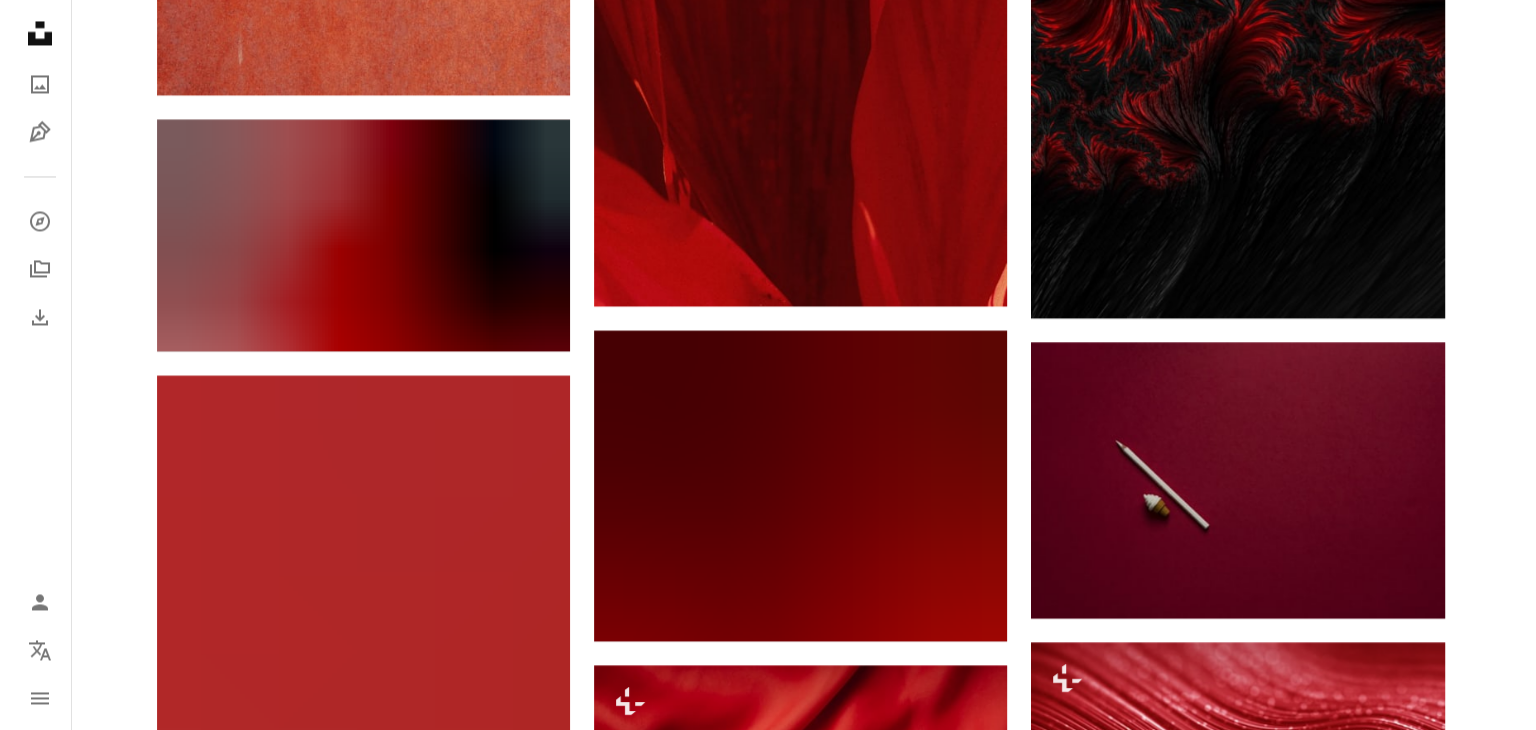 scroll, scrollTop: 3476, scrollLeft: 0, axis: vertical 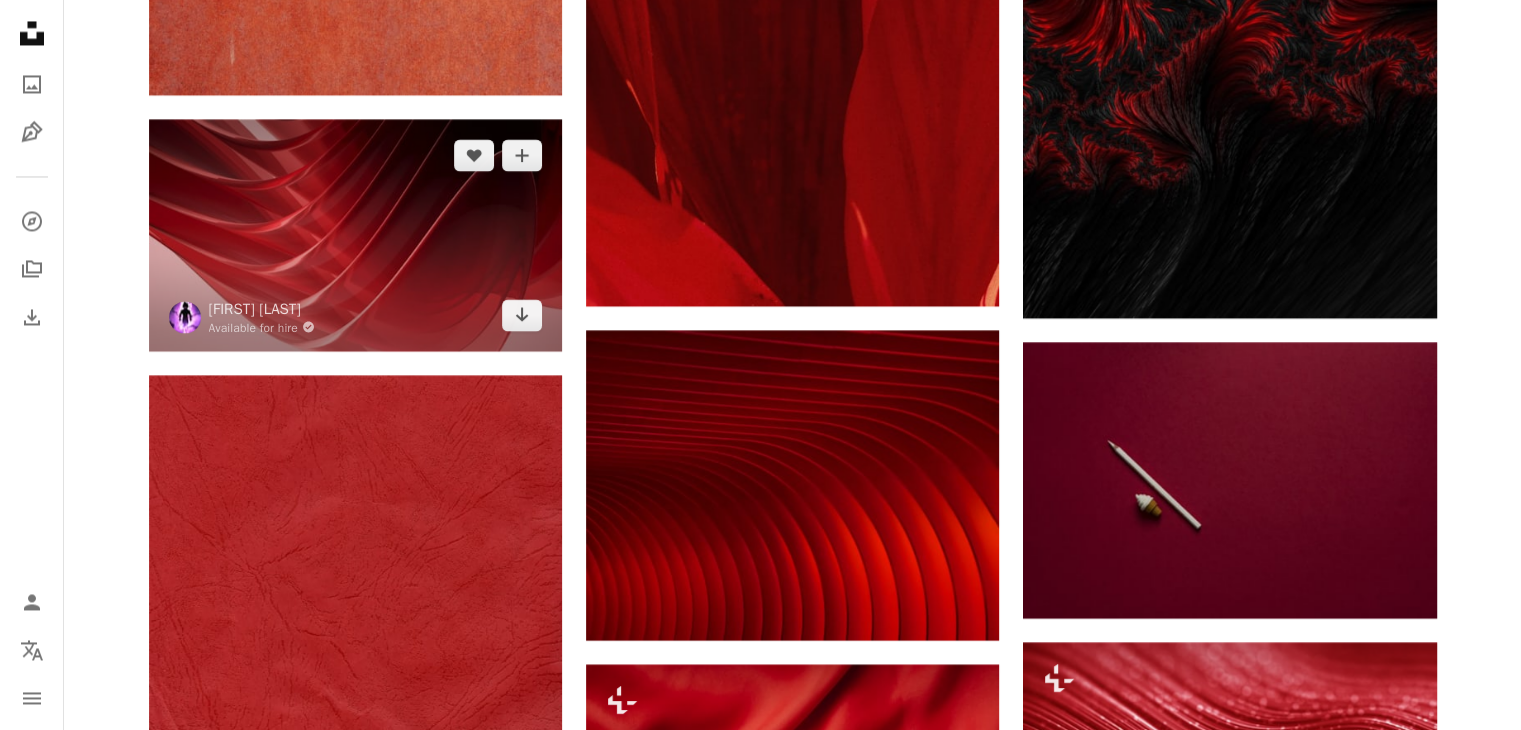 click at bounding box center (355, 235) 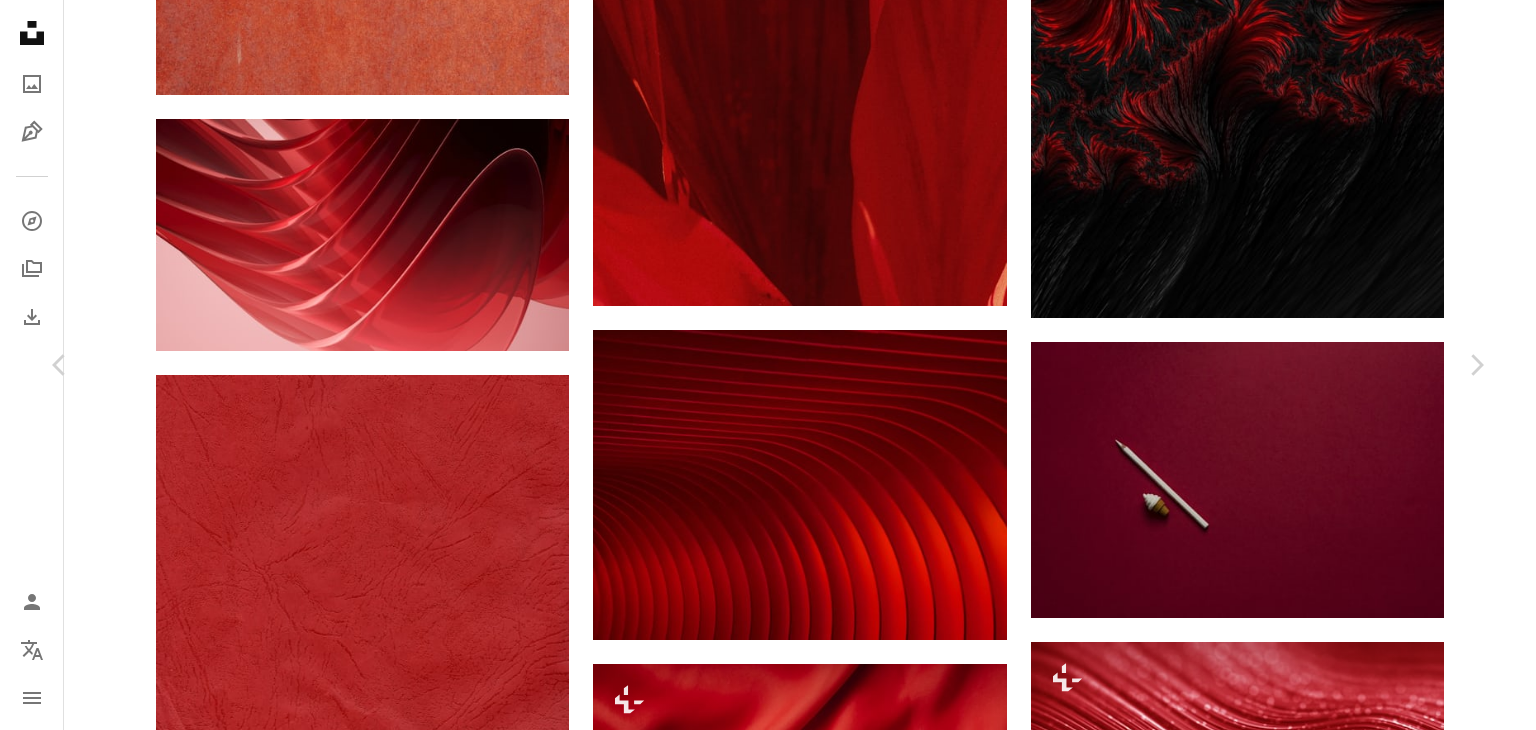 click at bounding box center (761, 5325) 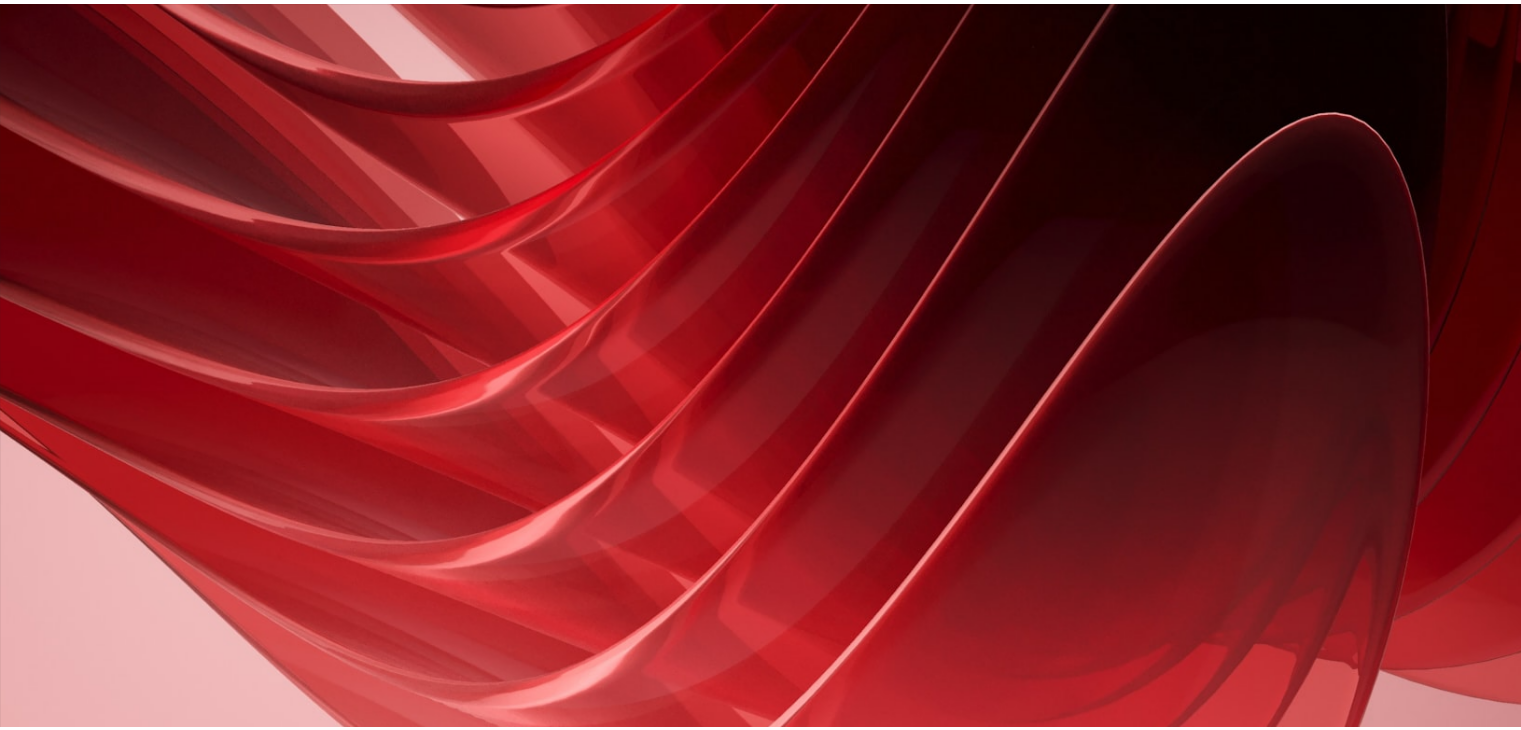 scroll, scrollTop: 59, scrollLeft: 0, axis: vertical 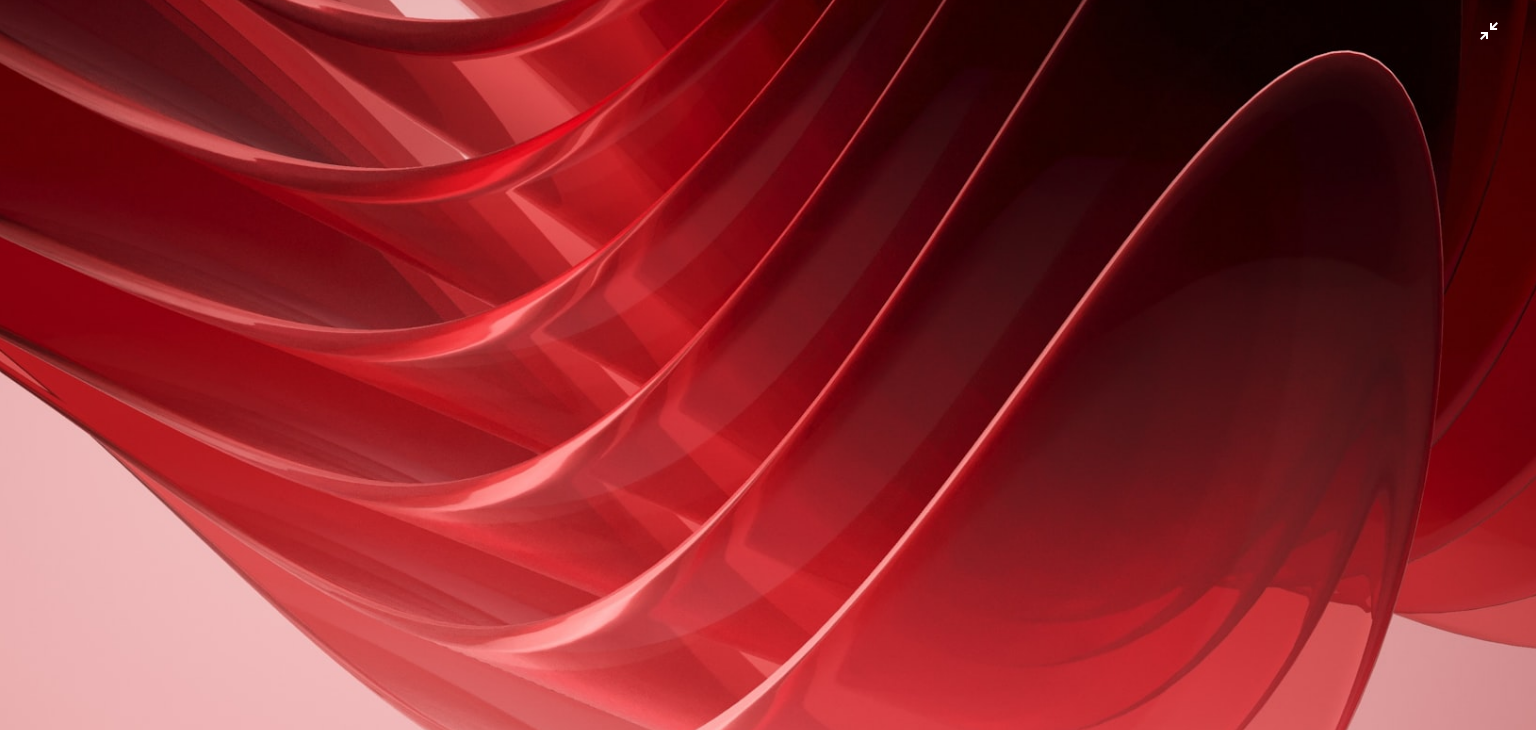 click at bounding box center (768, 372) 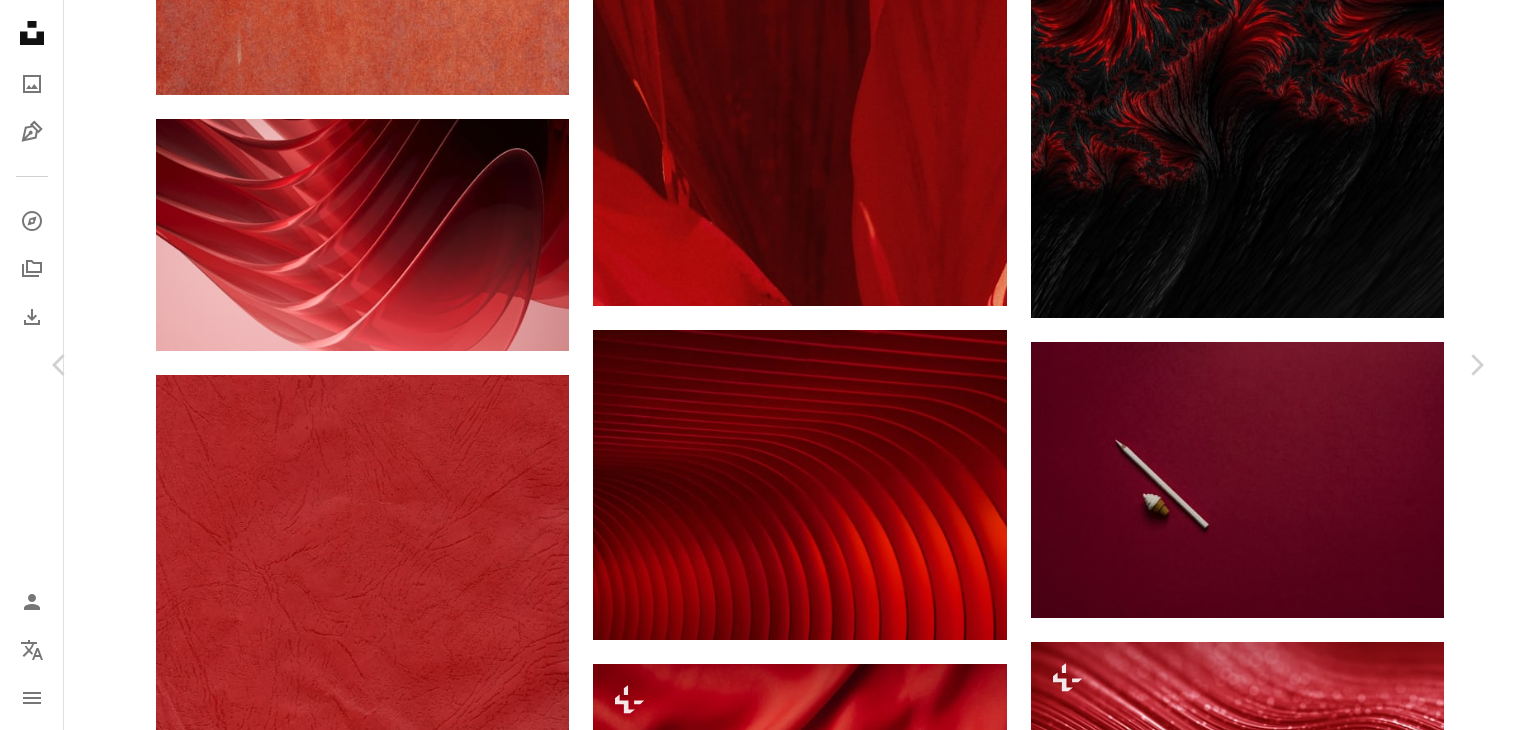 click 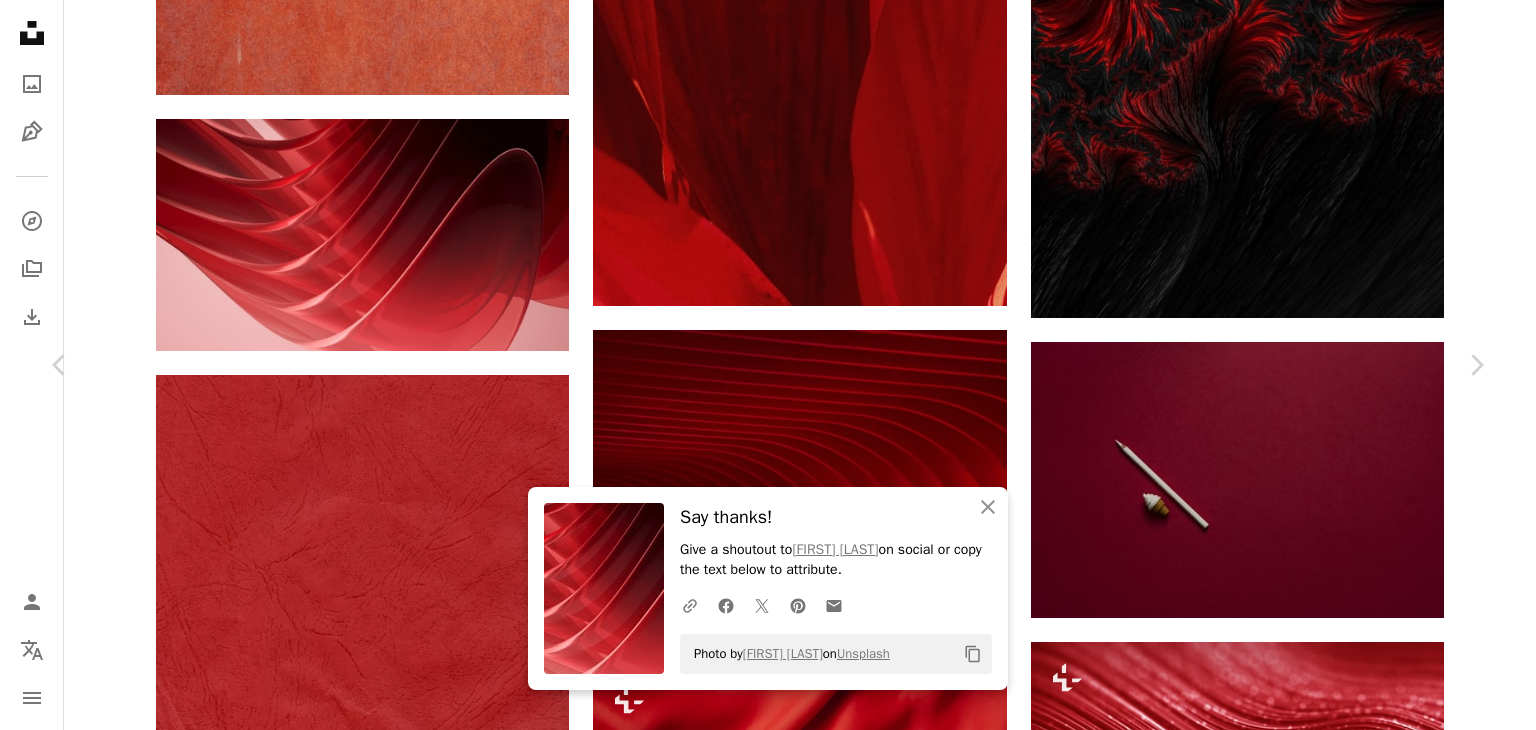 click on "An X shape Chevron left Chevron right An X shape Close Say thanks! Give a shoutout to  [FIRST] [LAST]  on social or copy the text below to attribute. A URL sharing icon (chains) Facebook icon X (formerly Twitter) icon Pinterest icon An envelope Photo by  [FIRST] [LAST]  on  Unsplash
Copy content [FIRST] [LAST] Available for hire A checkmark inside of a circle A heart A plus sign Download free Chevron down Zoom in Views 150,143 Downloads 1,661 Featured in 3D Renders A forward-right arrow Share Info icon Info More Actions abstract red Calendar outlined Published on  [MONTH] [DAY], [YEAR] Safety Free to use under the  Unsplash License background abstract art windows 11 wallpaper pink red abstract background red background digital image render abstract wallpaper 3d abstract new background asthetic art design window background asthetic wallpaper pattern graphics maroon Backgrounds Browse premium related images on iStock  |  Save 20% with code UNSPLASH20 View more on iStock  ↗ Related images A heart A plus sign" at bounding box center (768, 5312) 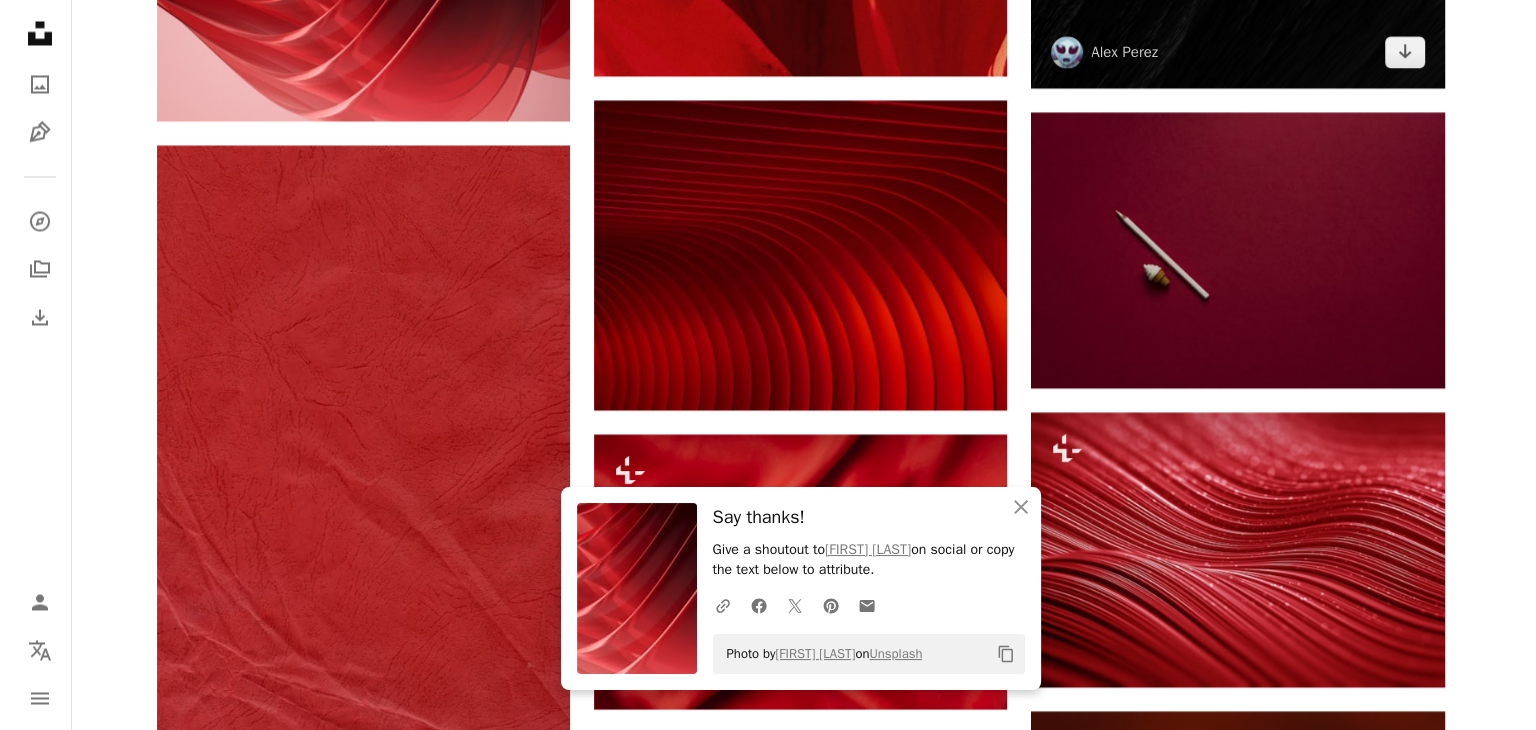 scroll, scrollTop: 3720, scrollLeft: 0, axis: vertical 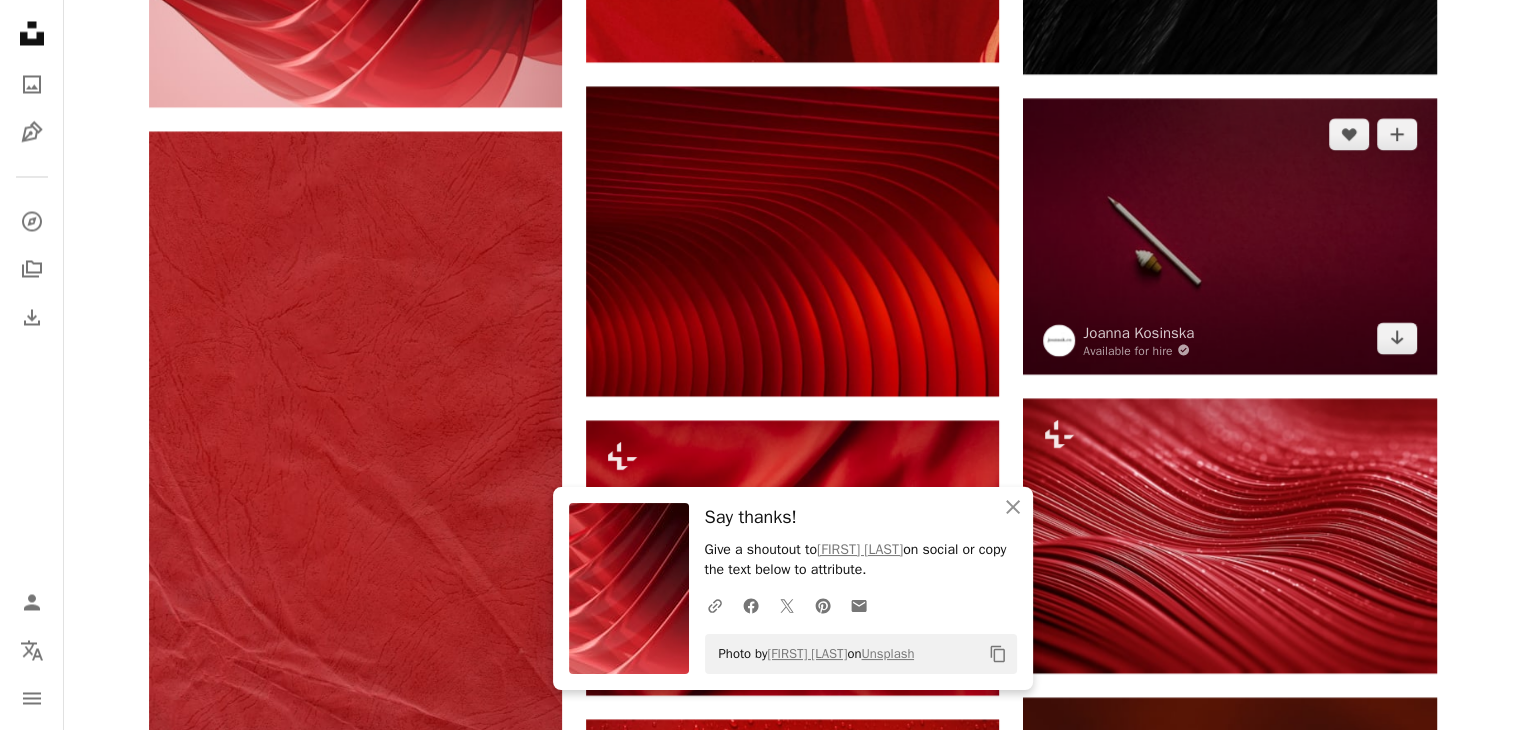 click at bounding box center [1229, 236] 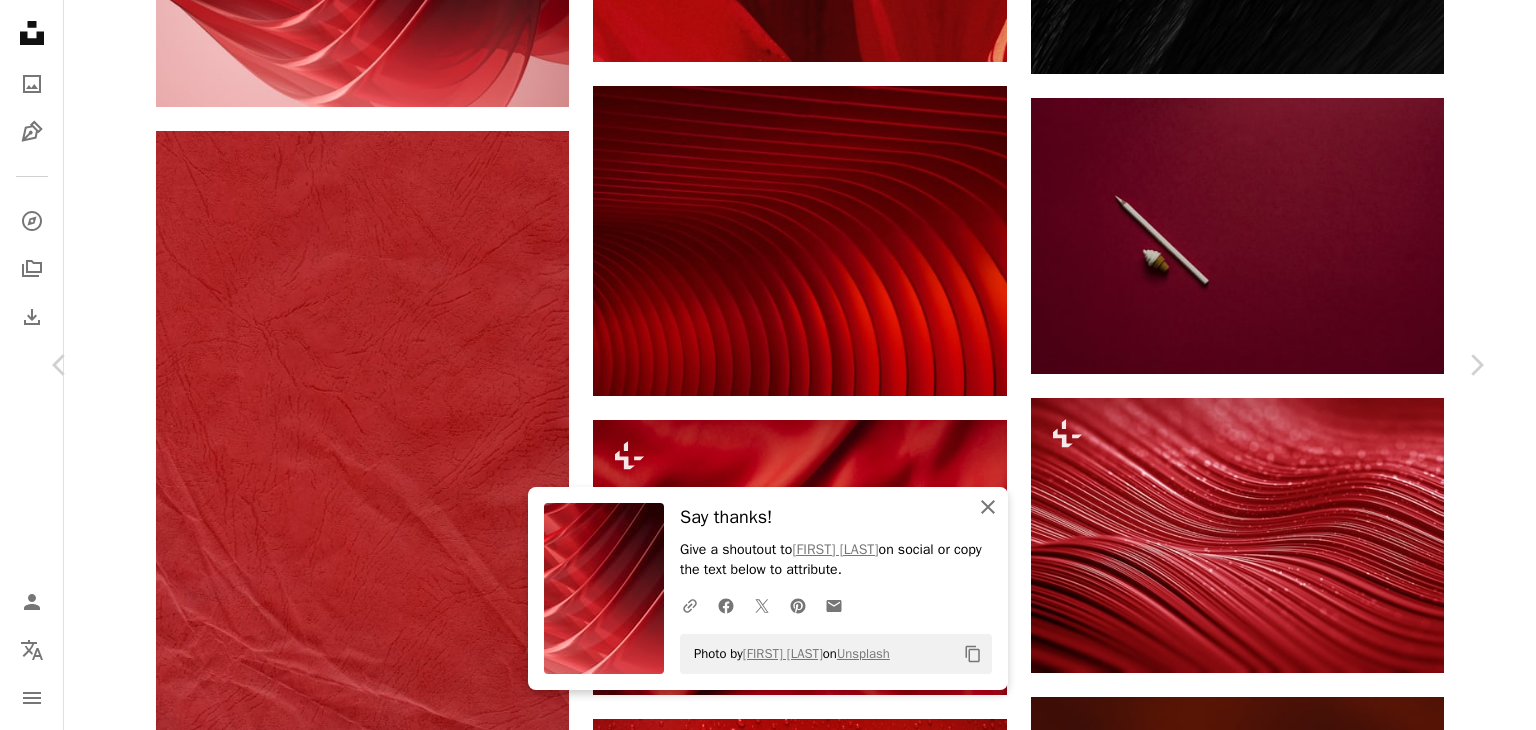 click on "An X shape" 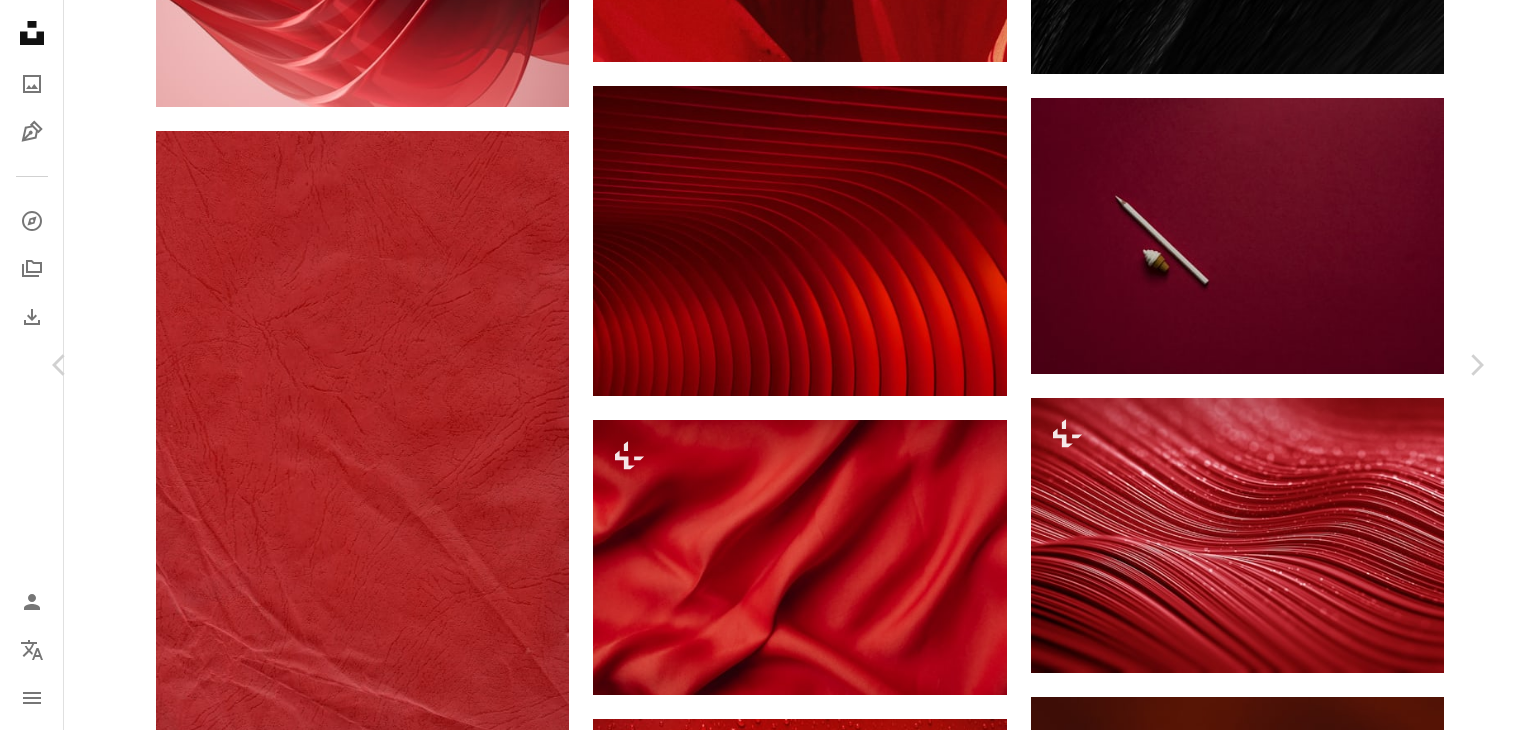 click on "Chevron down" 